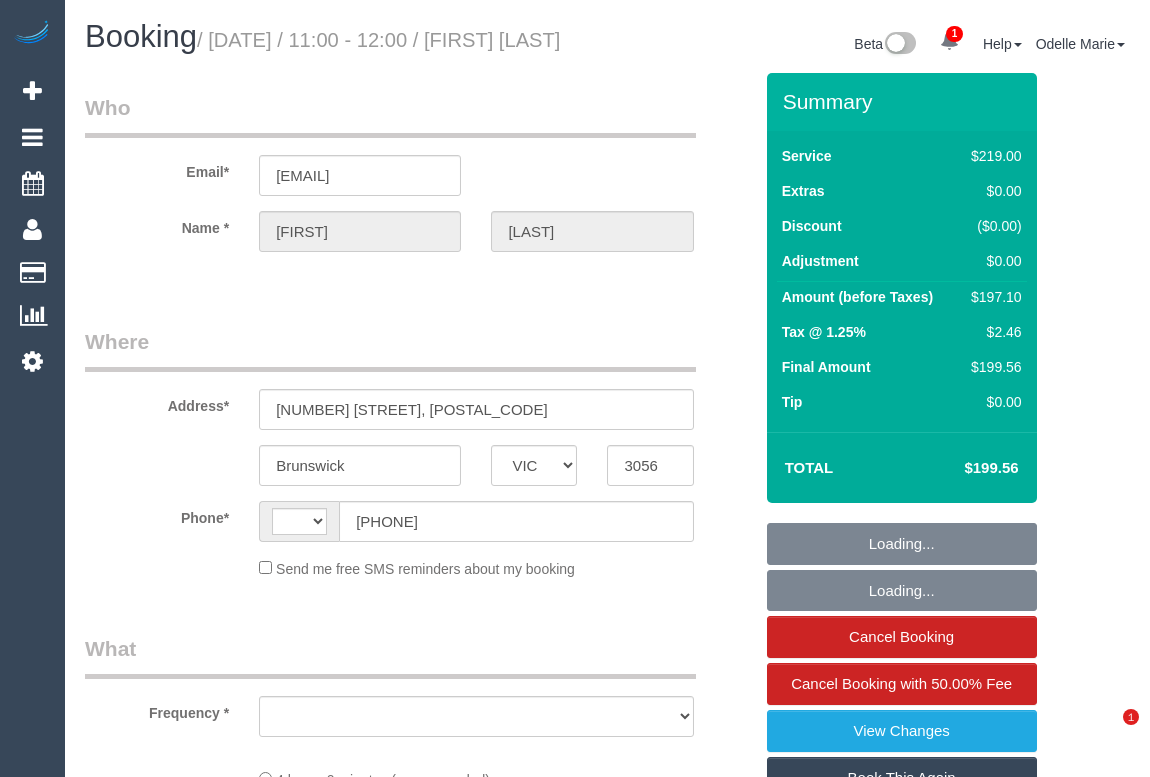 select on "VIC" 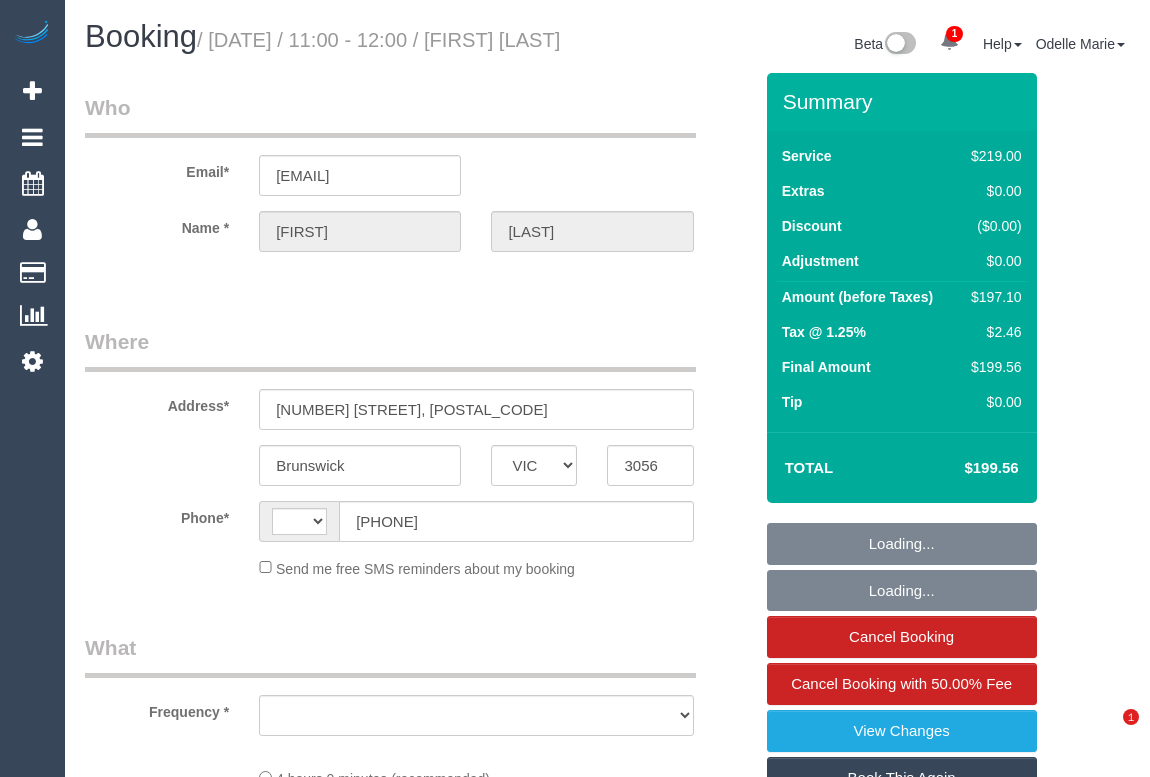 scroll, scrollTop: 0, scrollLeft: 0, axis: both 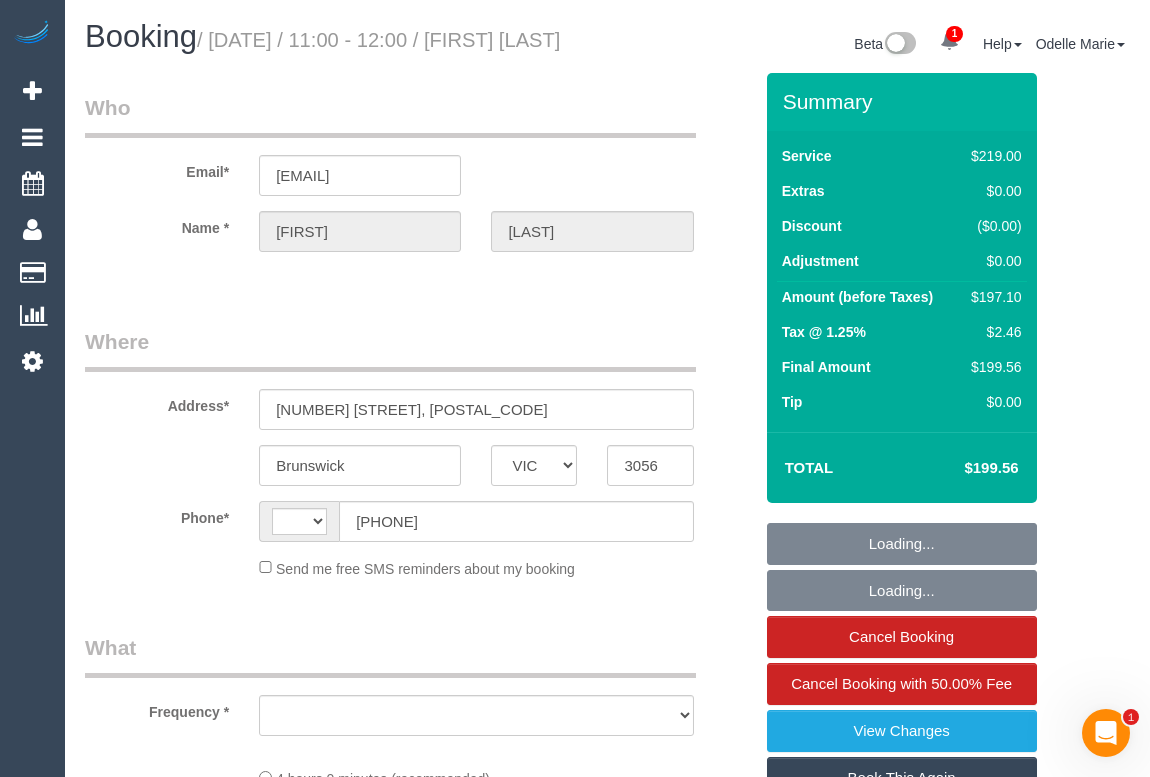 select on "string:stripe-pm_1RggTG2GScqysDRVAqE8oaoE" 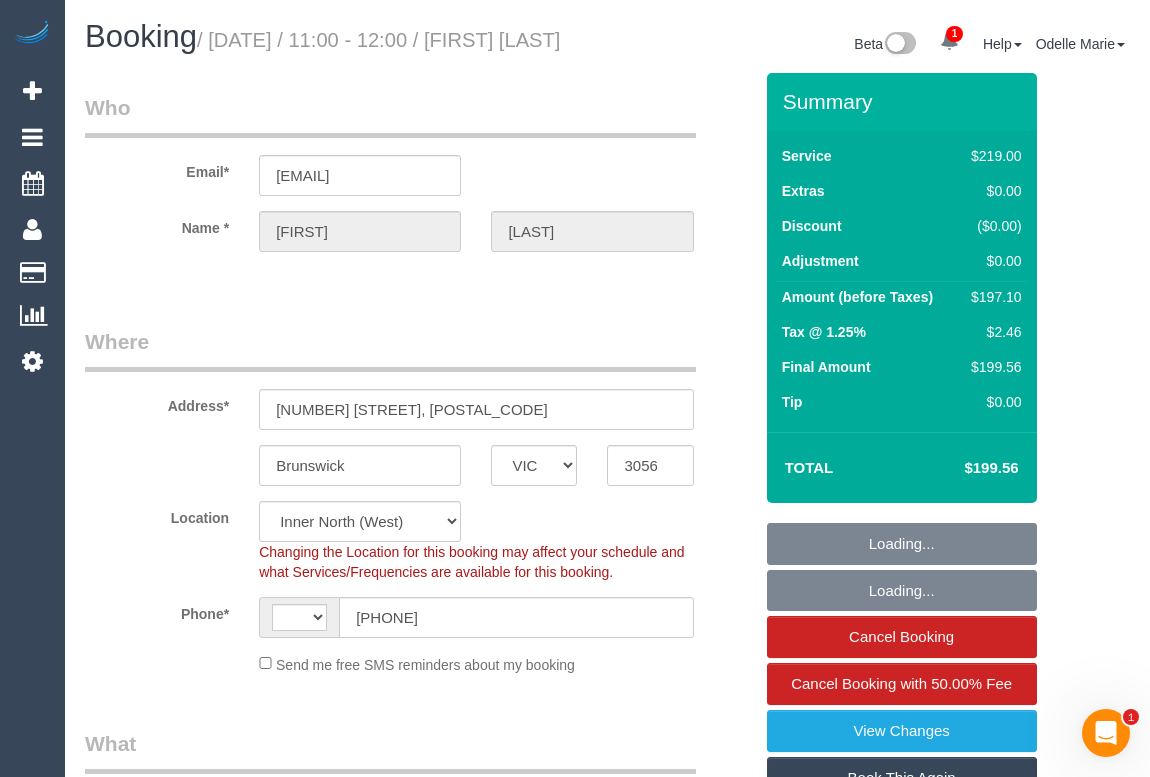 select on "string:AU" 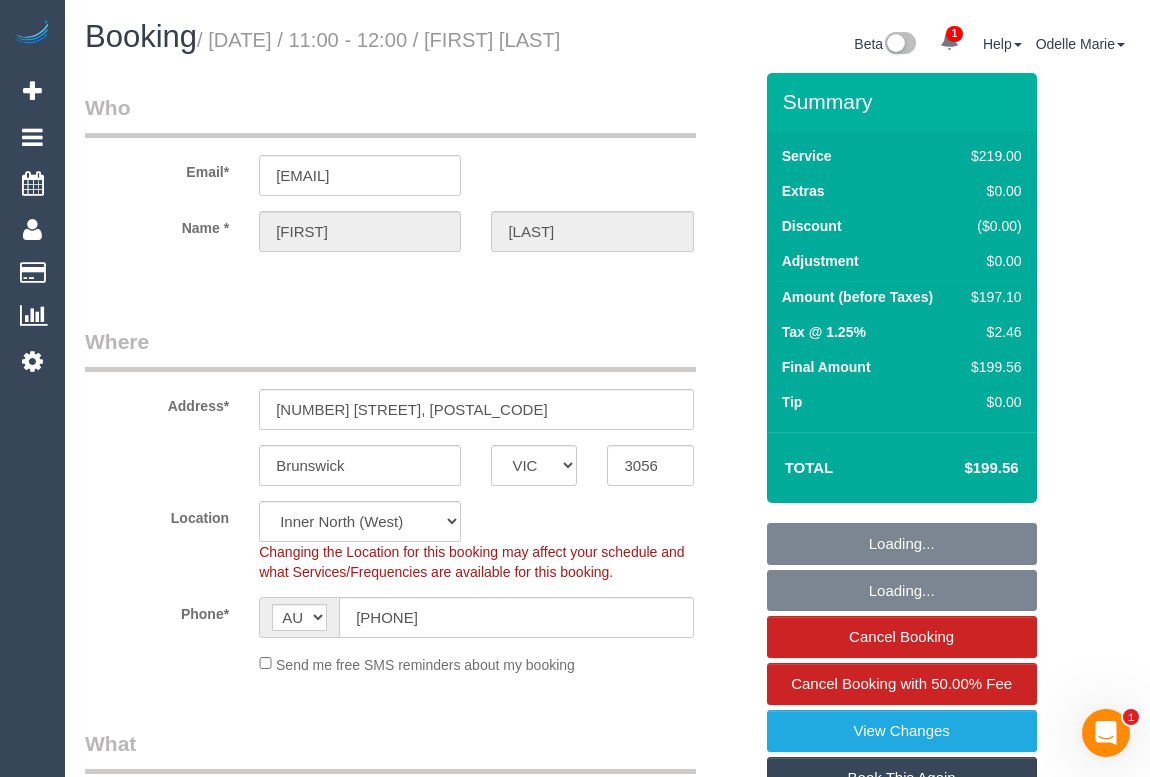 select on "object:1543" 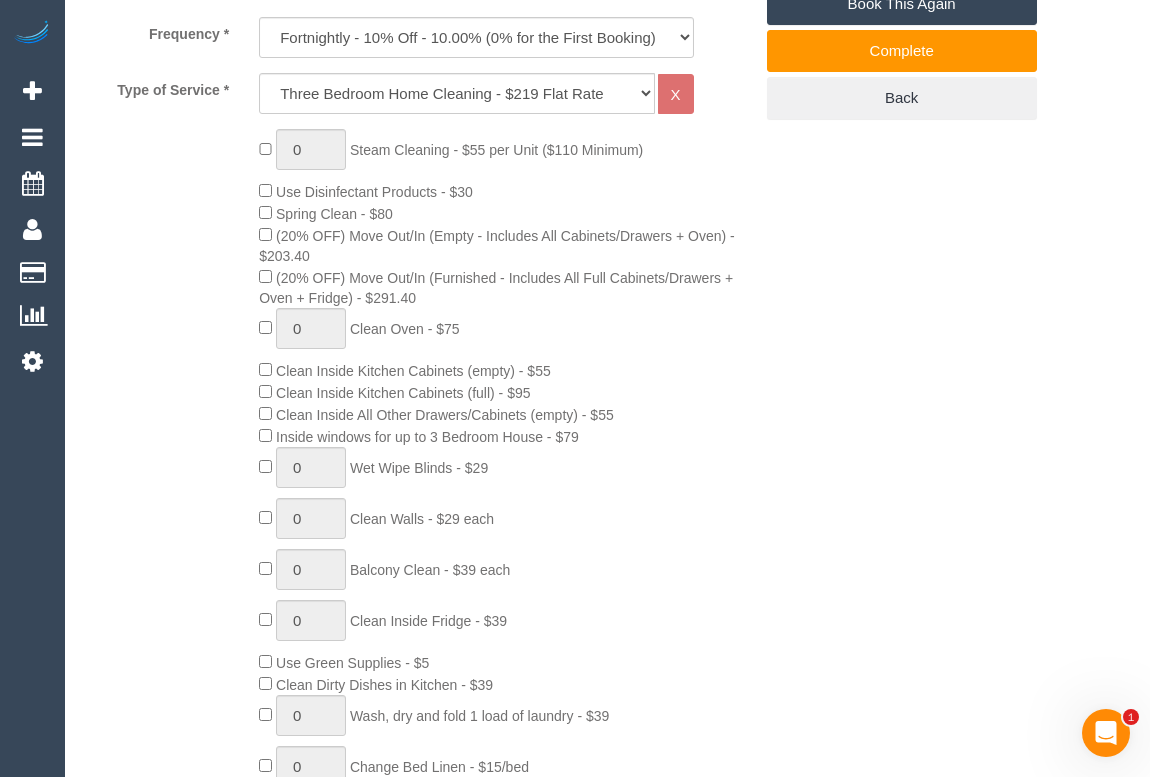 scroll, scrollTop: 486, scrollLeft: 0, axis: vertical 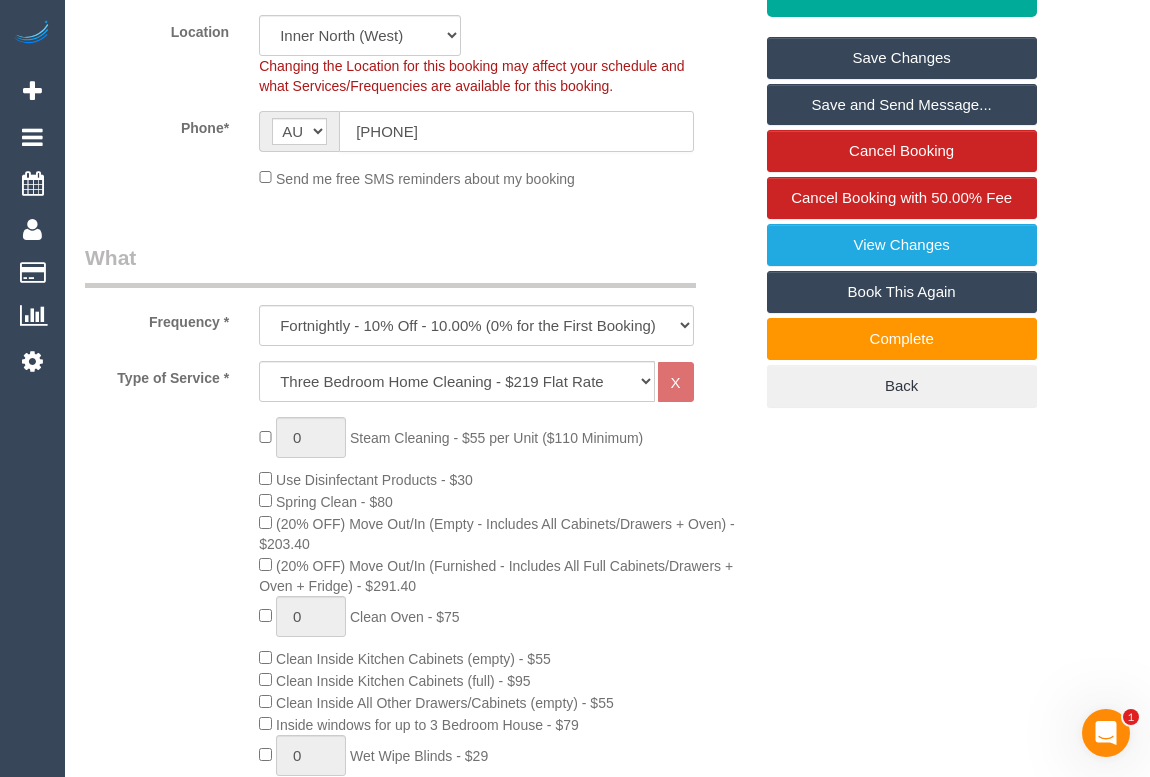 drag, startPoint x: 489, startPoint y: 160, endPoint x: 300, endPoint y: 157, distance: 189.0238 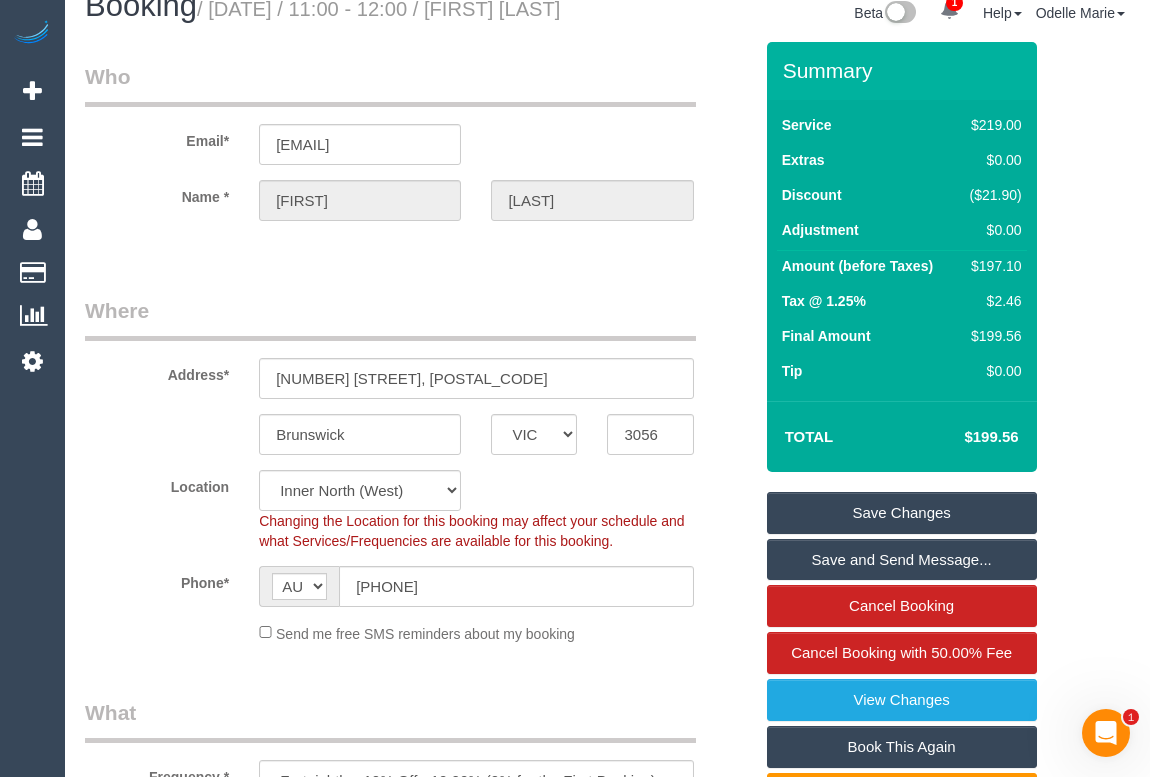 scroll, scrollTop: 0, scrollLeft: 0, axis: both 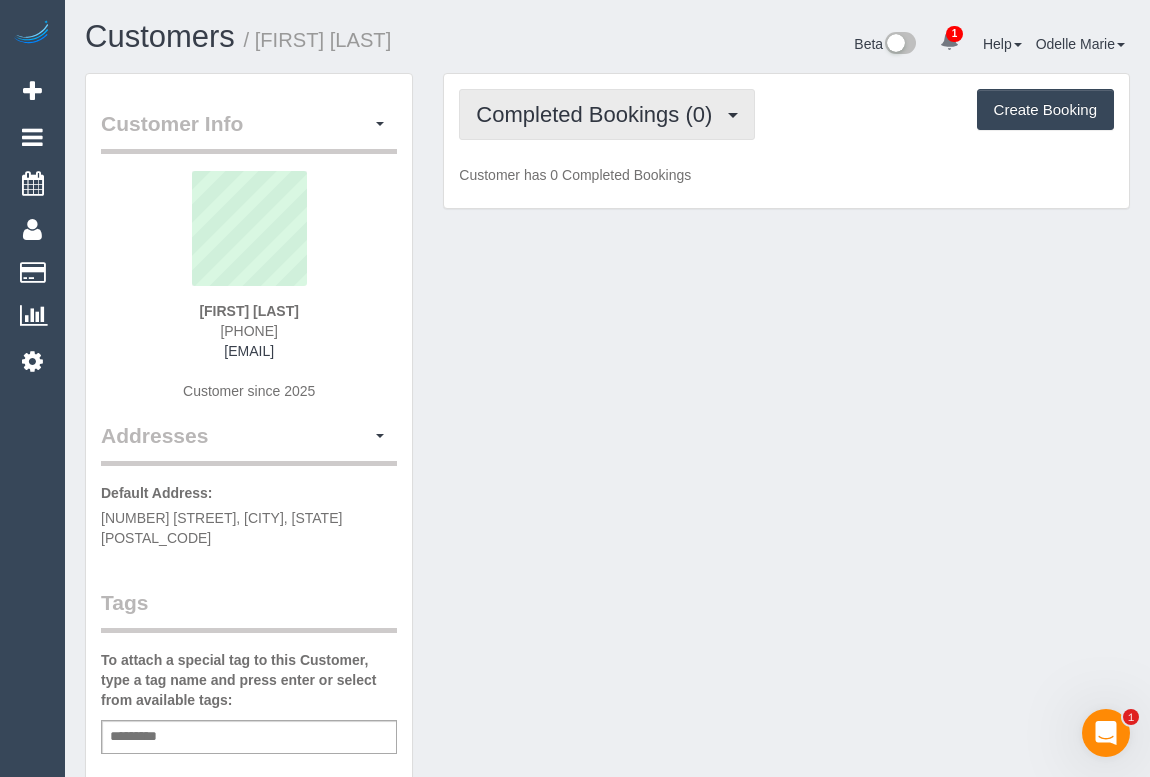 click on "Completed Bookings (0)
Completed Bookings (0)
Upcoming Bookings (1)
Cancelled Bookings (0)
Charges (0)
Feedback (0)
Create Booking
Customer has 0 Completed Bookings" at bounding box center [786, 141] 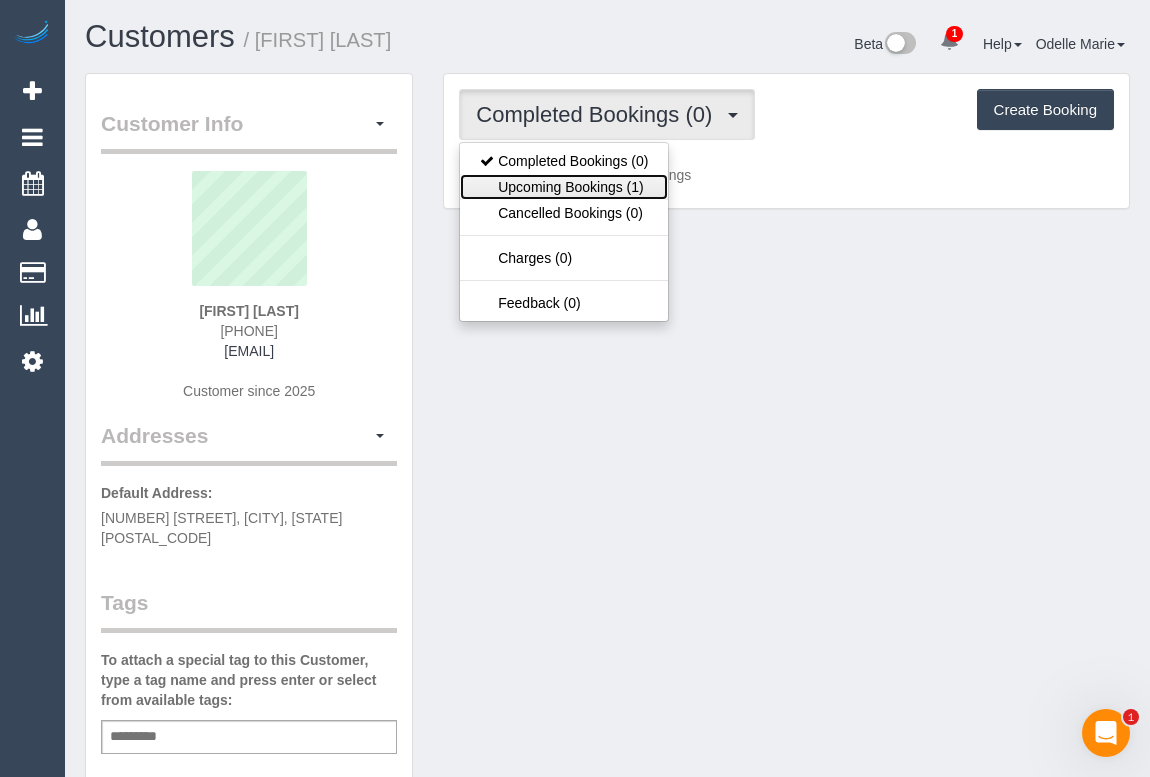 click on "Upcoming Bookings (1)" at bounding box center [564, 187] 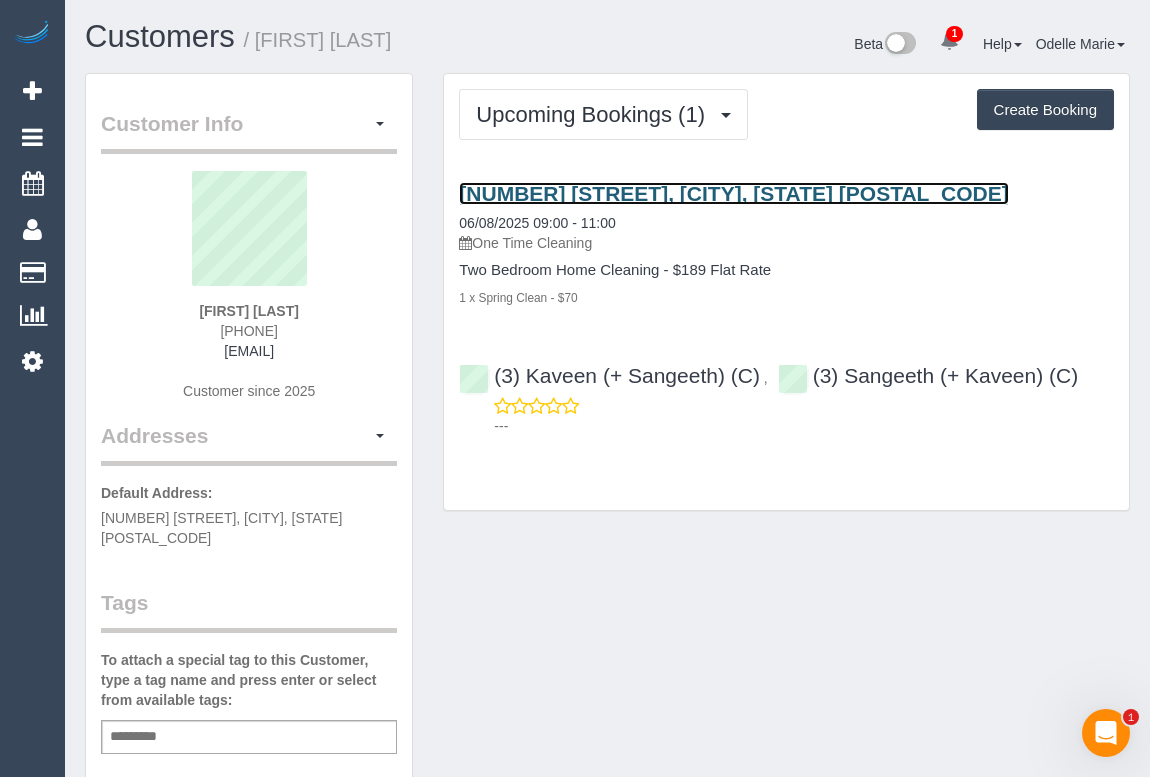 click on "1881 Malvern Road, Malvern East, VIC 3145" at bounding box center [733, 193] 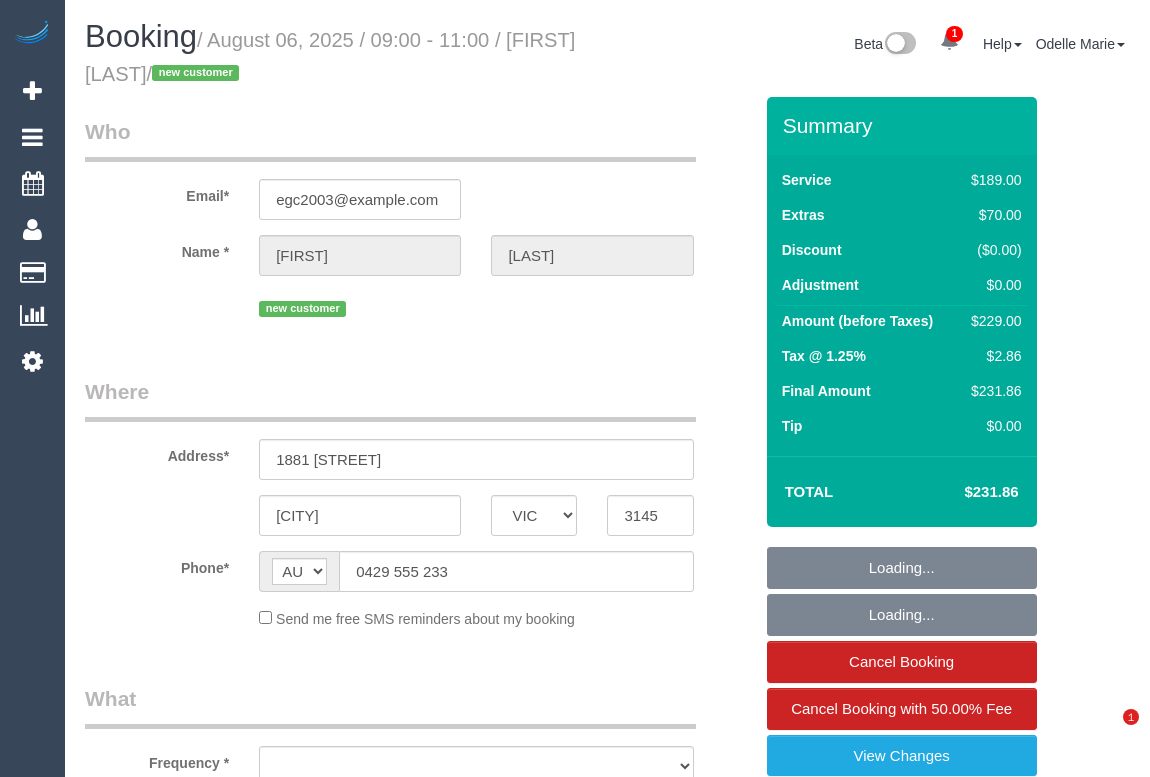 select on "VIC" 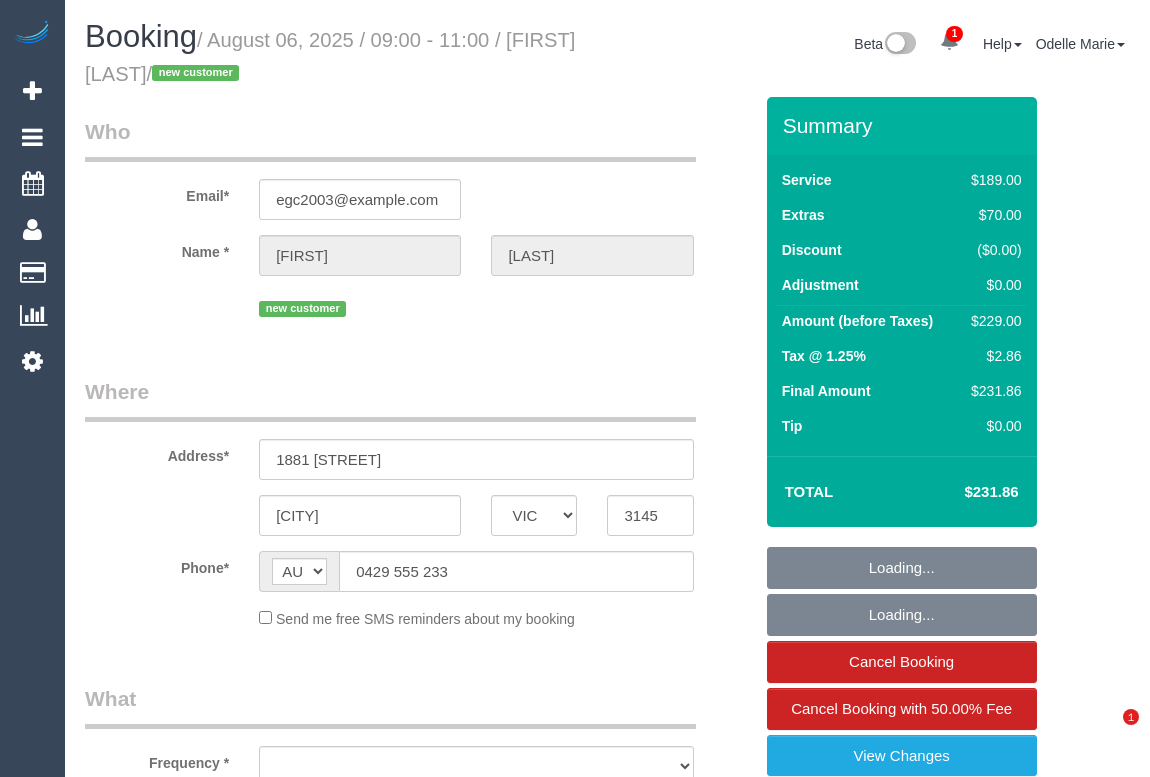 scroll, scrollTop: 0, scrollLeft: 0, axis: both 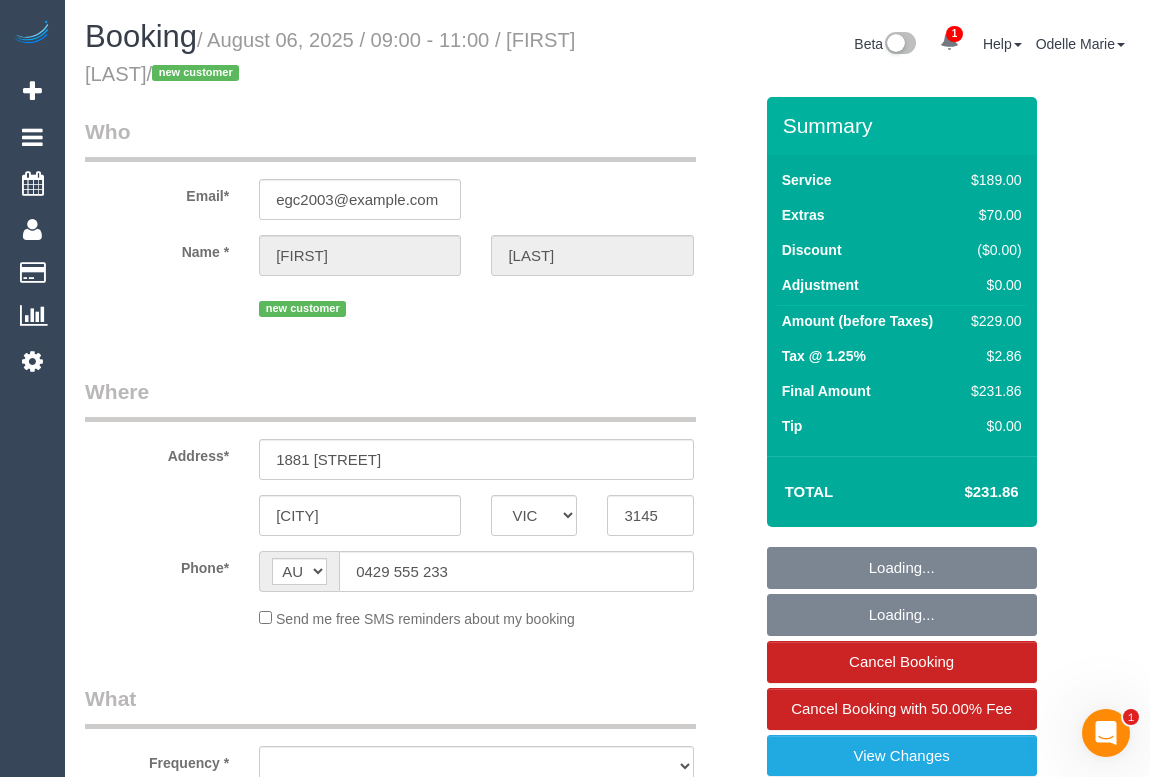 select on "number:28" 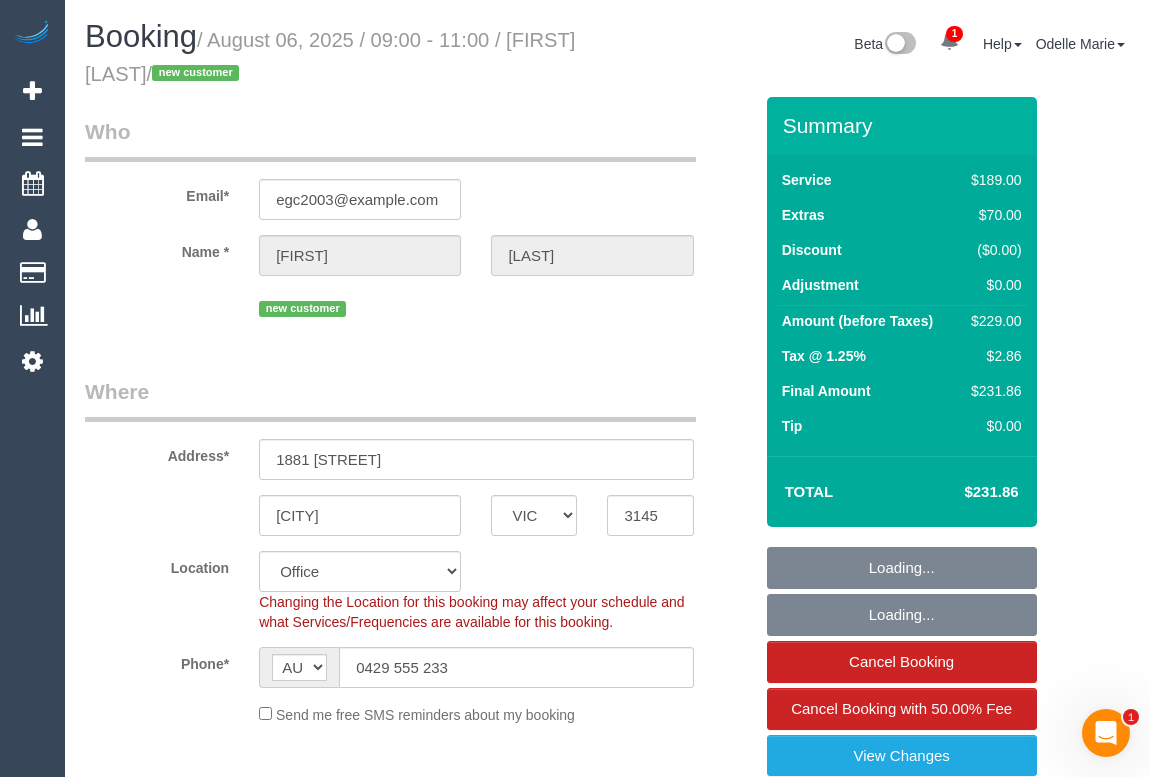 select on "object:827" 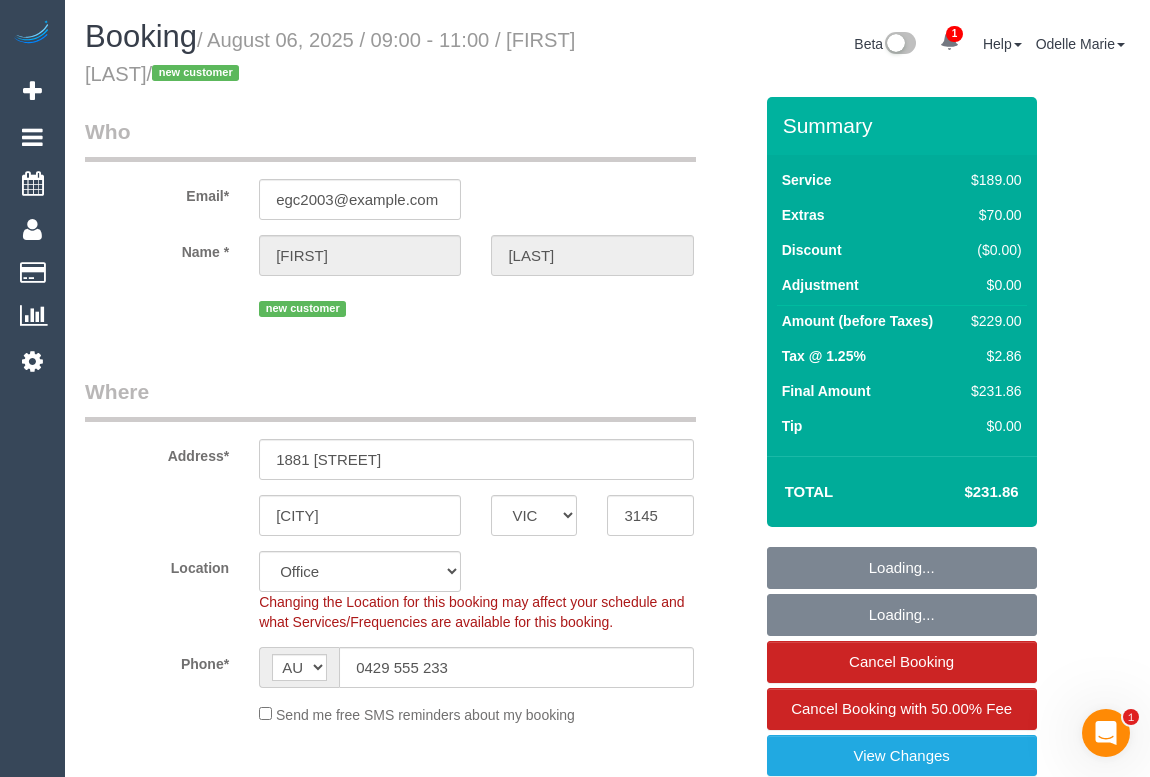 select on "string:stripe-pm_1RodQn2GScqysDRVIFZEfYTX" 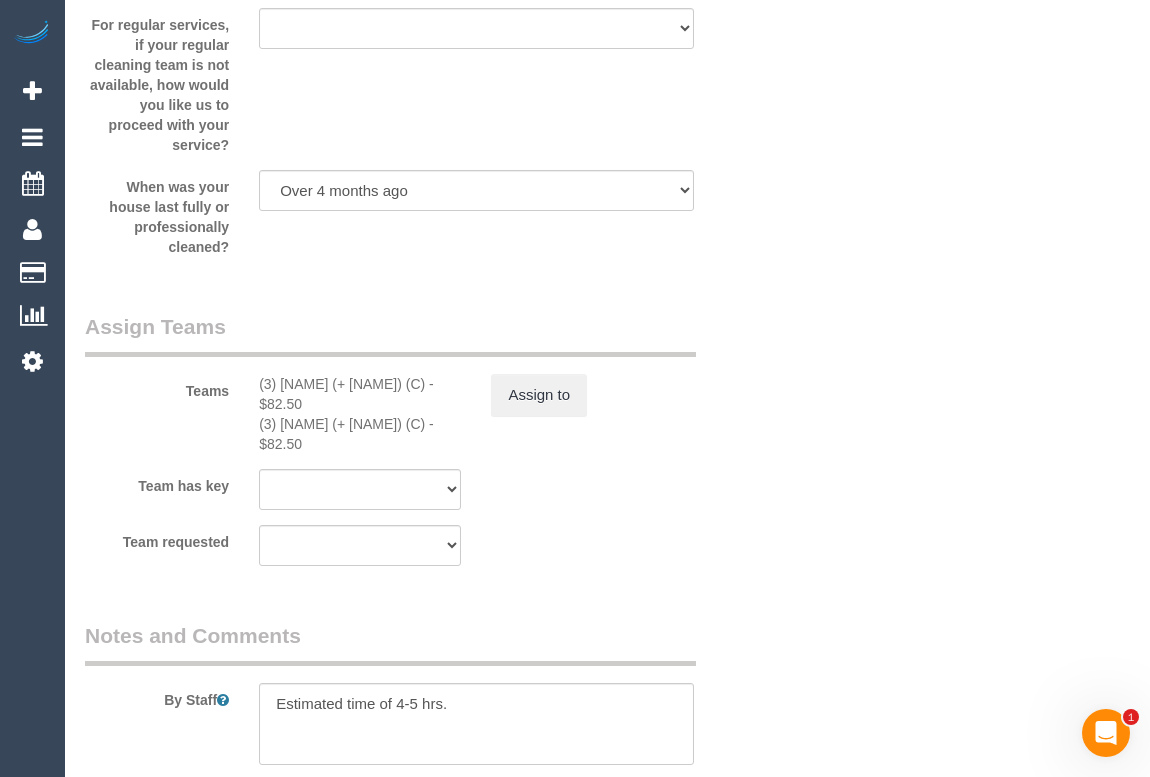 scroll, scrollTop: 3363, scrollLeft: 0, axis: vertical 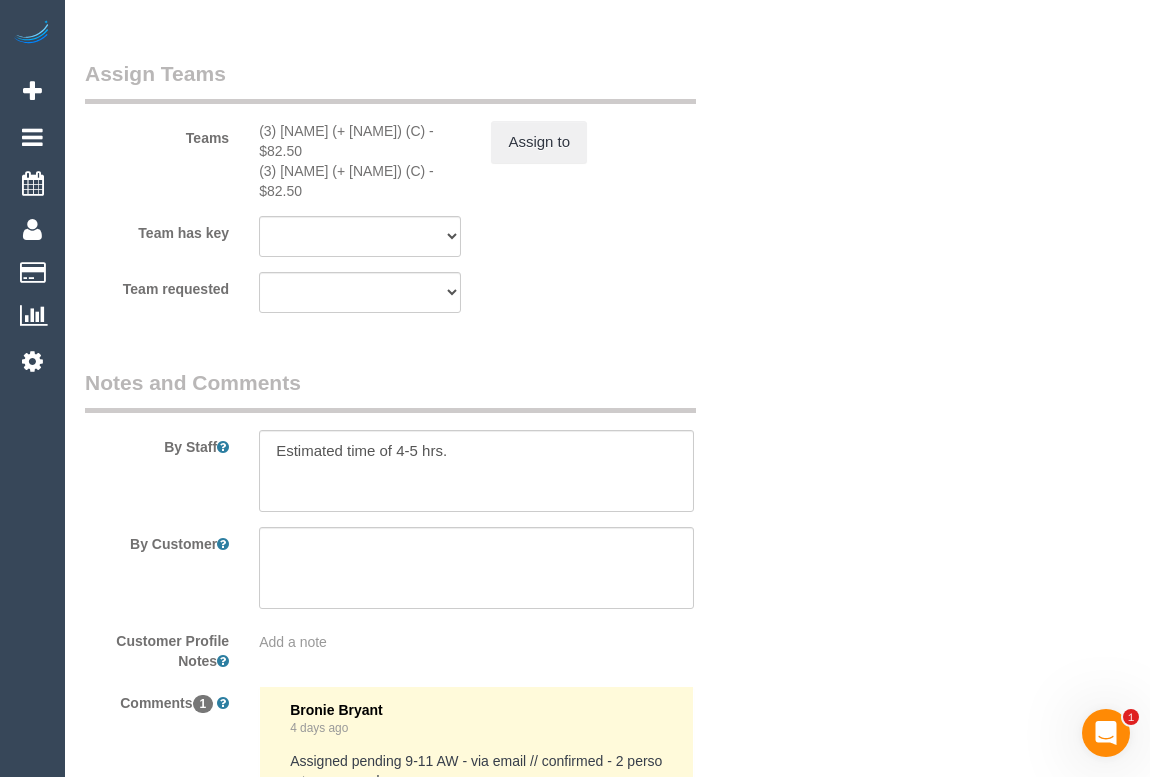 click on "Who
Email*
egc2003@gmail.com
Name *
Eliza
Clarke
new customer
Where
Address*
1881 malvern road
malvern east
ACT
NSW
NT
QLD
SA
TAS
VIC
WA
3145
Location
Office City East (North) East (South) Inner East Inner North (East) Inner North (West) Inner South East Inner West North (East) North (West) Outer East Outer North (East) Outer North (West) Outer South East Outer West South East (East) South East (West) West (North) West (South) ZG - Central ZG - East ZG - North ZG - South" at bounding box center (607, -1085) 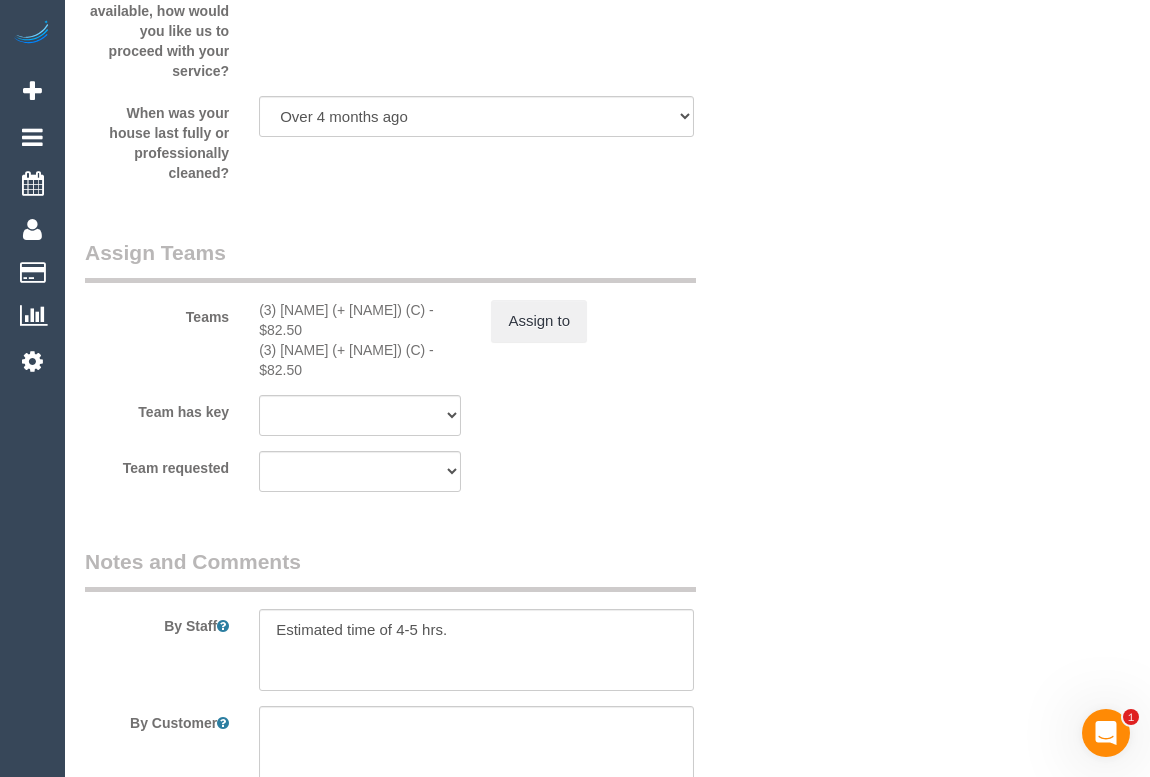 scroll, scrollTop: 3000, scrollLeft: 0, axis: vertical 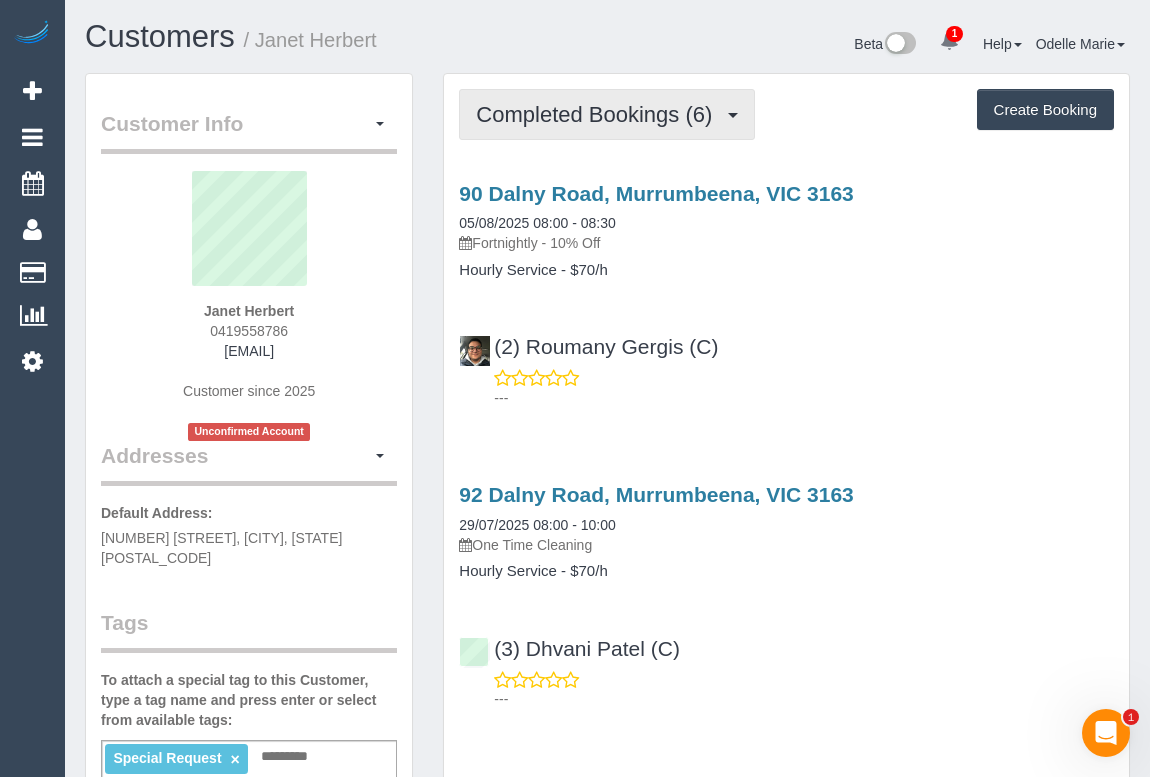 click on "Completed Bookings (6)" at bounding box center (599, 114) 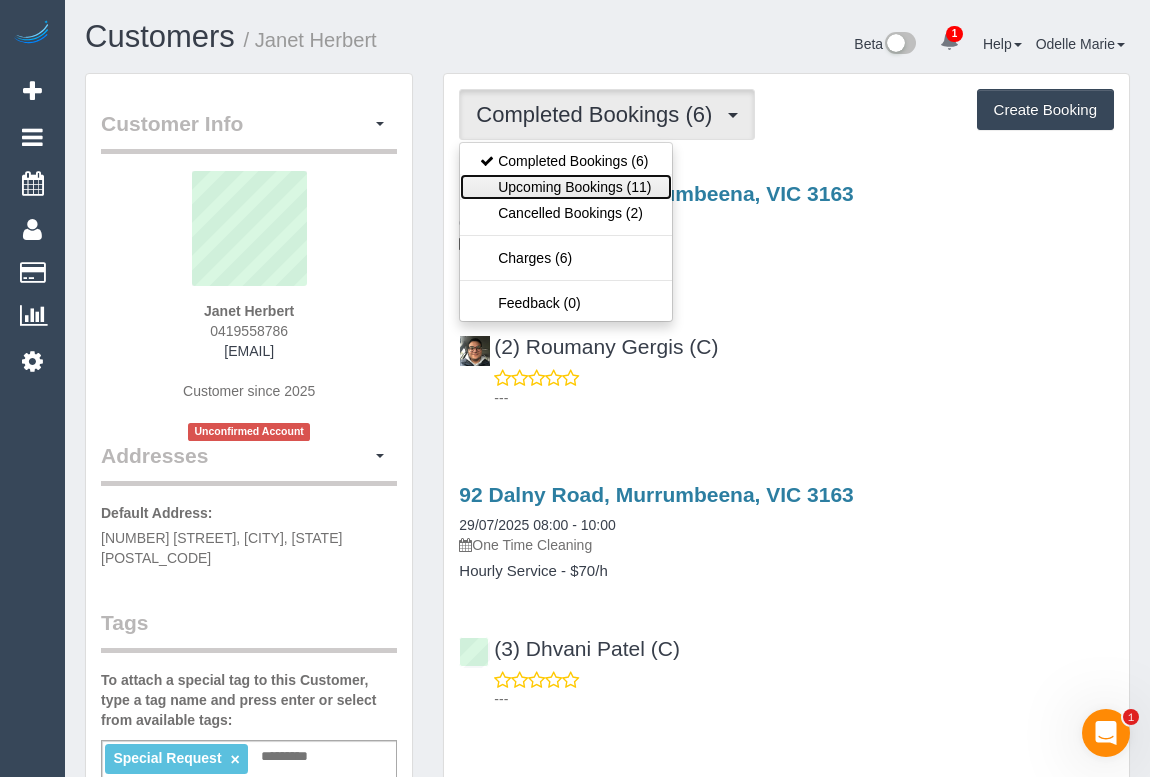 click on "Upcoming Bookings (11)" at bounding box center [565, 187] 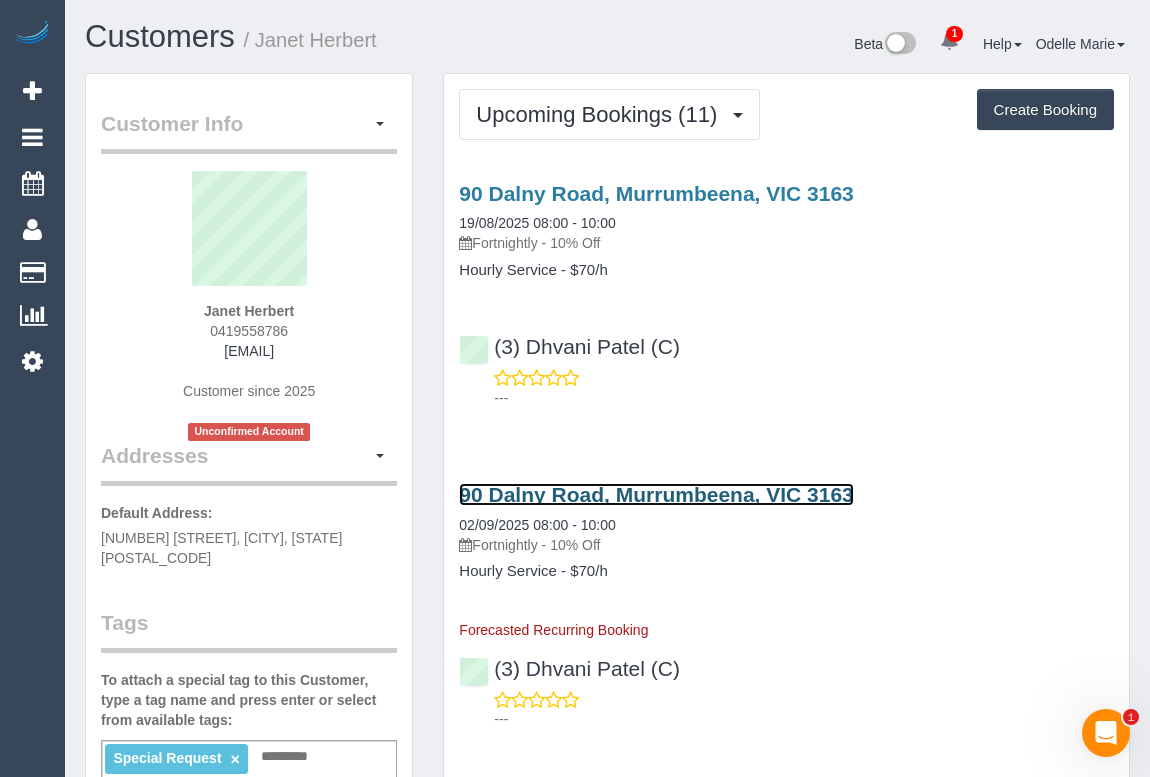click on "90 Dalny Road, Murrumbeena, VIC 3163" at bounding box center (656, 494) 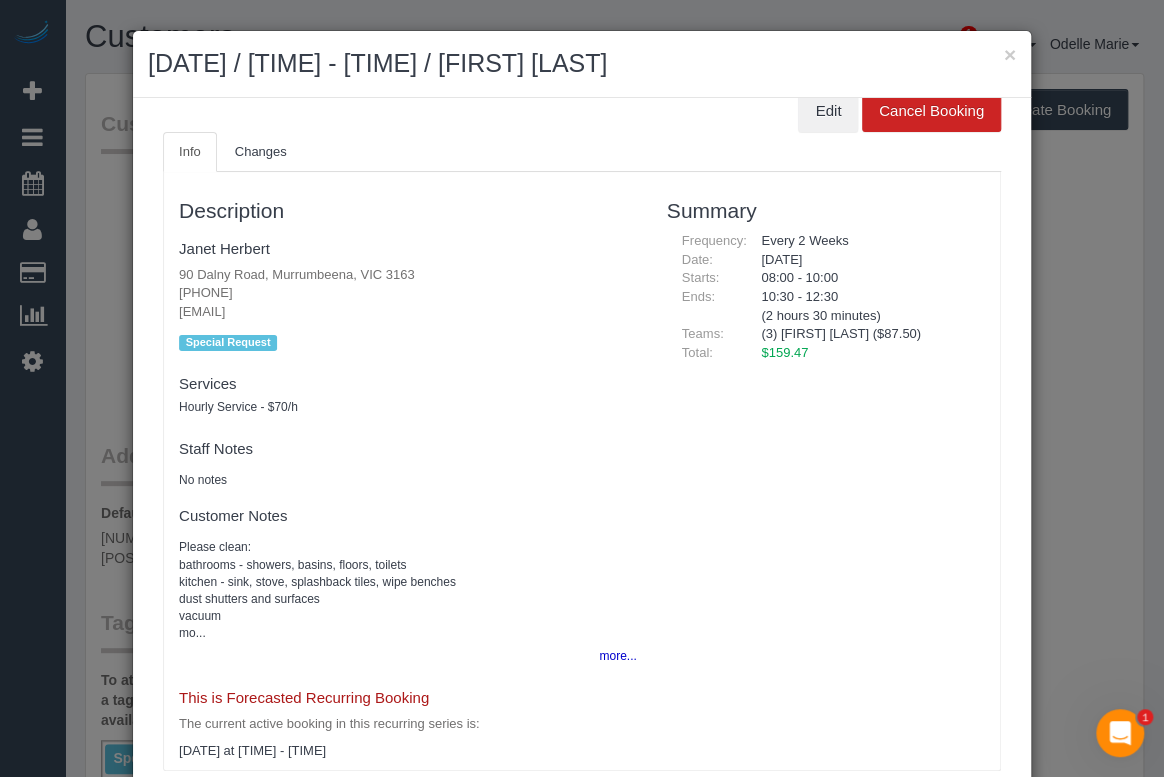 scroll, scrollTop: 30, scrollLeft: 0, axis: vertical 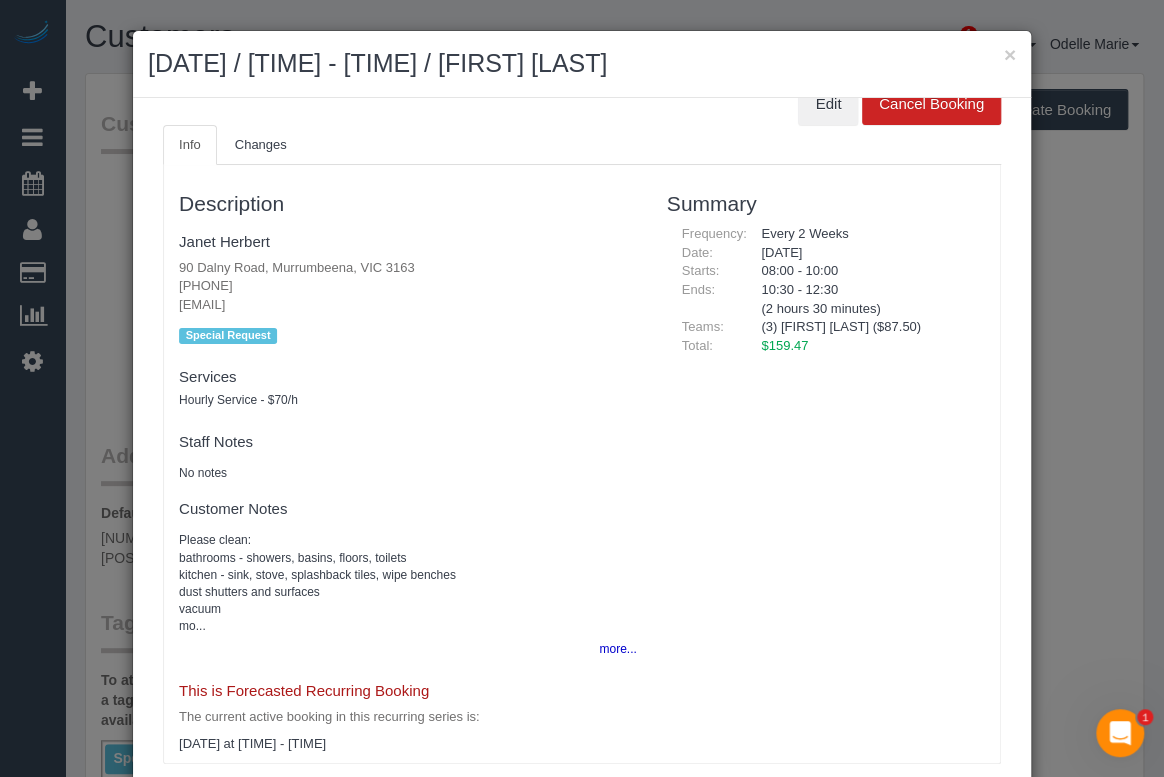 click on "Description
Janet Herbert
90 Dalny Road, Murrumbeena, VIC 3163
0419 558 786
janetherbert29@gmail.com
new customer
Special Request
Team Requested:
Team w/Key:
Services
Hourly Service - $70/h
Paid Teams
Staff Notes
No notes
Customer Notes
Please clean:
bathrooms - showers, basins, floors, toilets
kitchen - sink, stove, splashback tiles, wipe benches
dust shutters and surfaces
vacuum
mo...
more..." at bounding box center [582, 464] 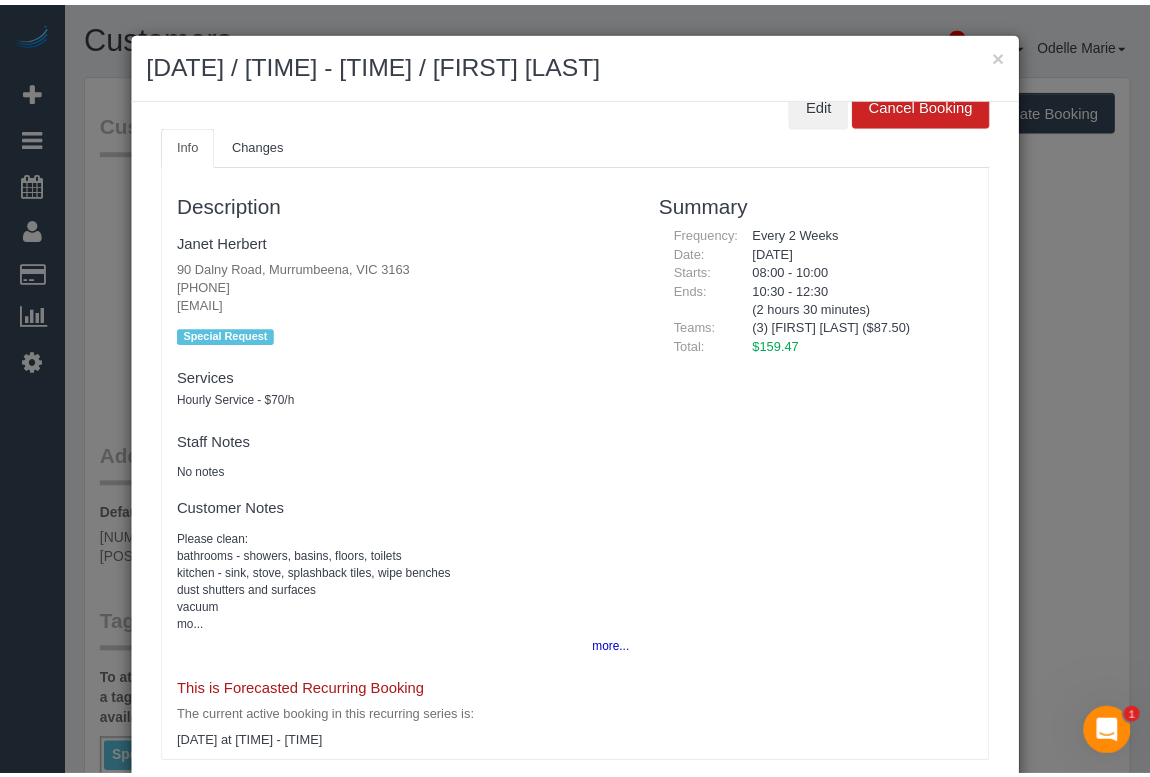 scroll, scrollTop: 123, scrollLeft: 0, axis: vertical 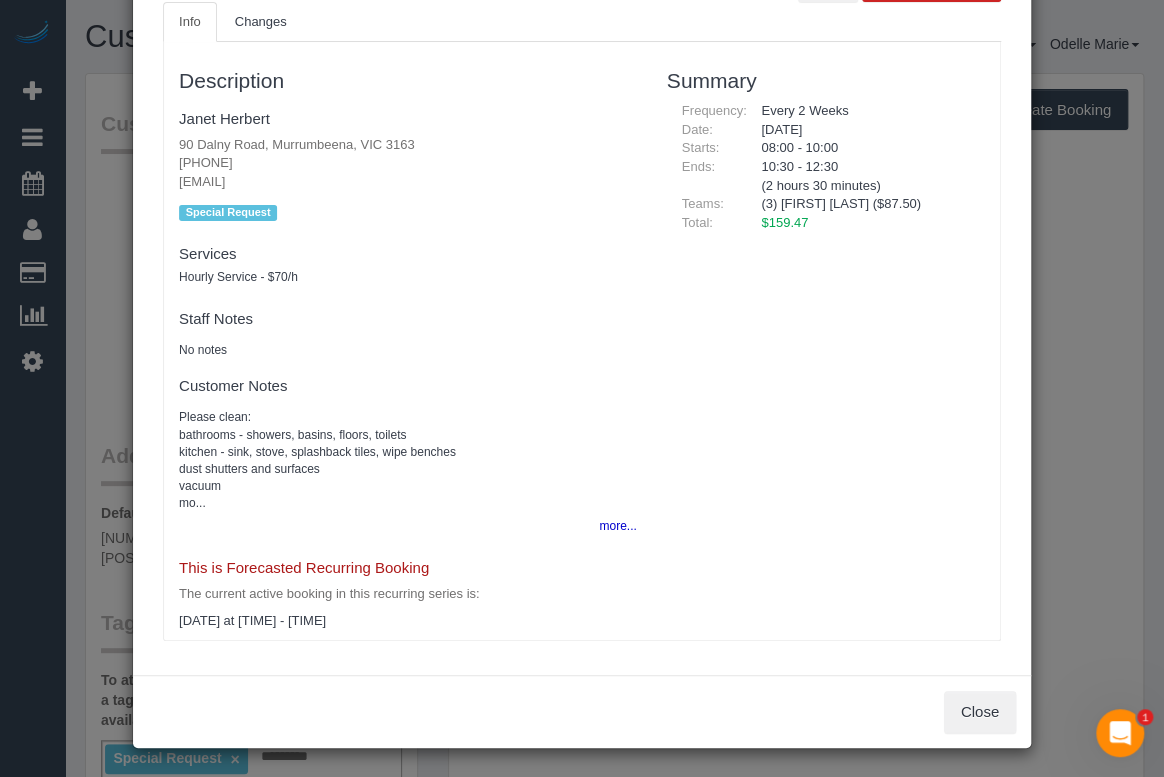 click on "Please clean:
bathrooms - showers, basins, floors, toilets
kitchen - sink, stove, splashback tiles, wipe benches
dust shutters and surfaces
vacuum
mo..." at bounding box center [408, 460] 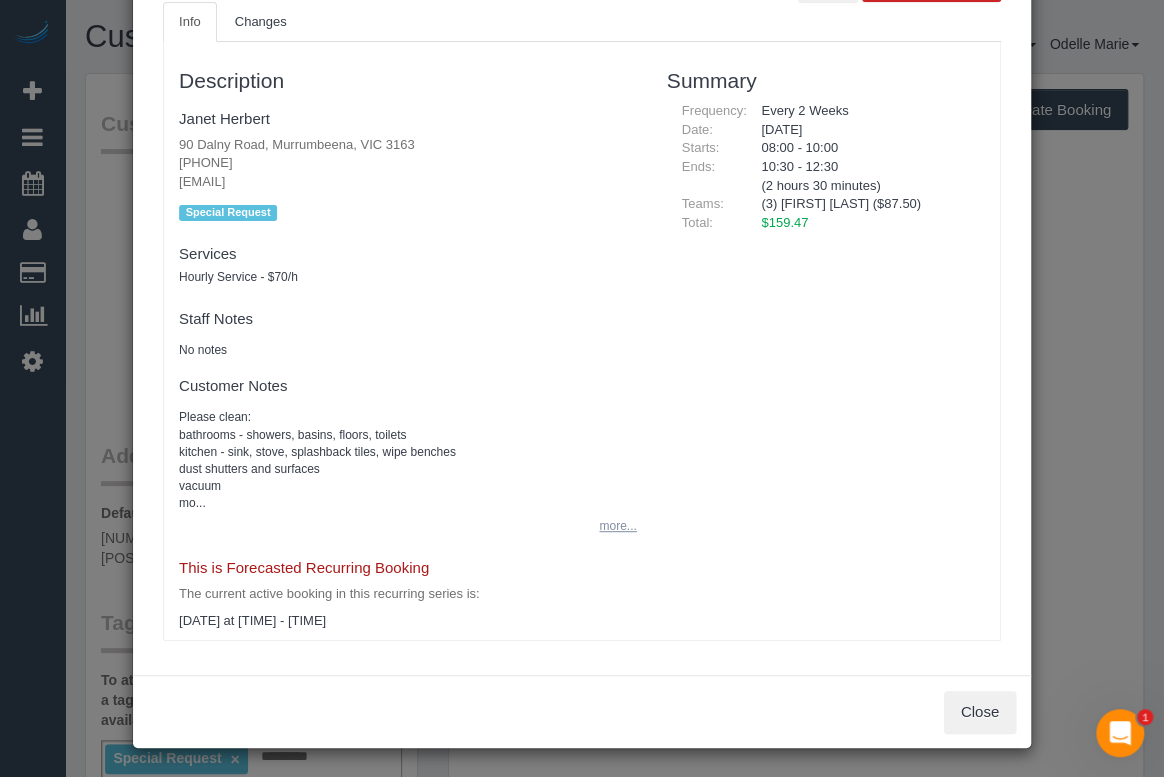 click on "more..." at bounding box center (611, 526) 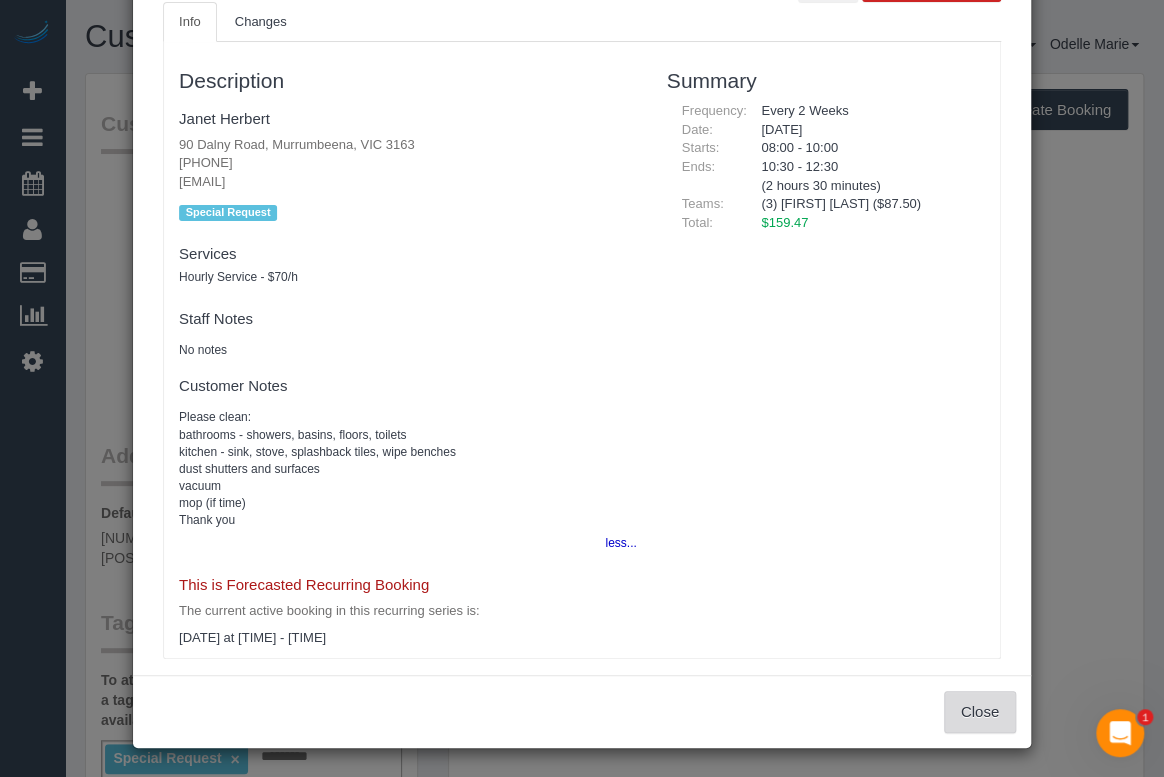 click on "Close" at bounding box center [980, 712] 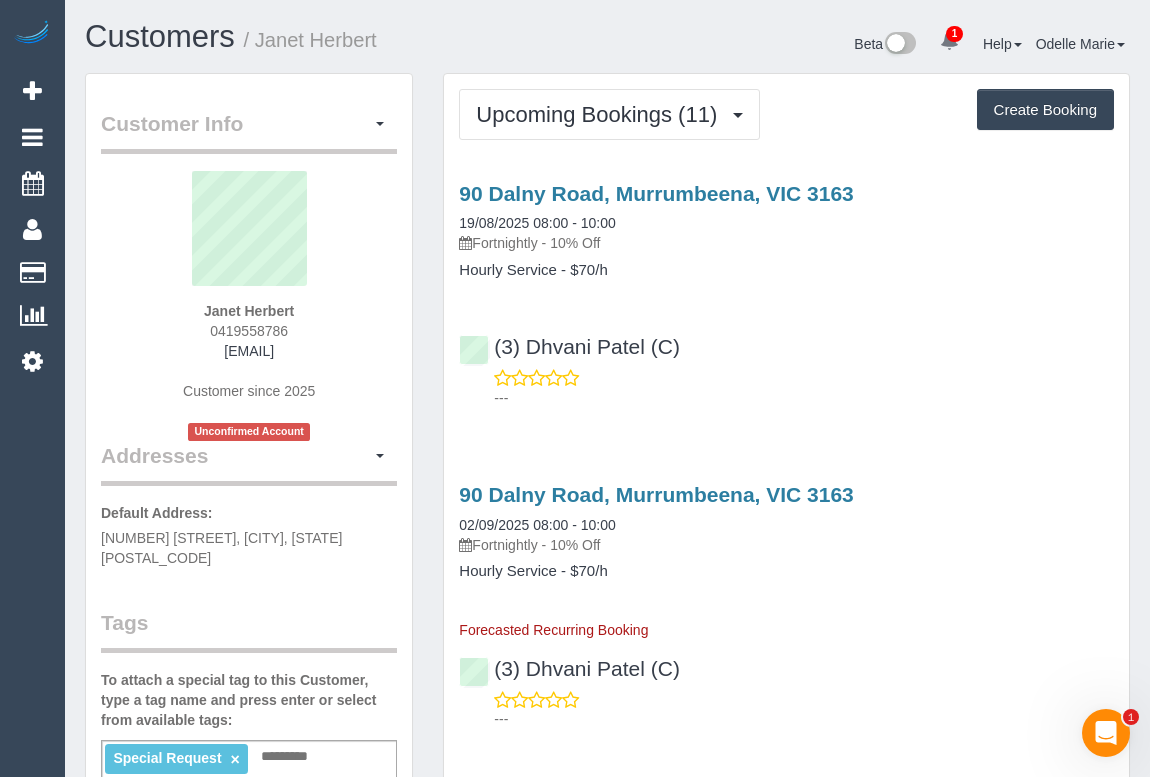 click on "---" at bounding box center [786, 388] 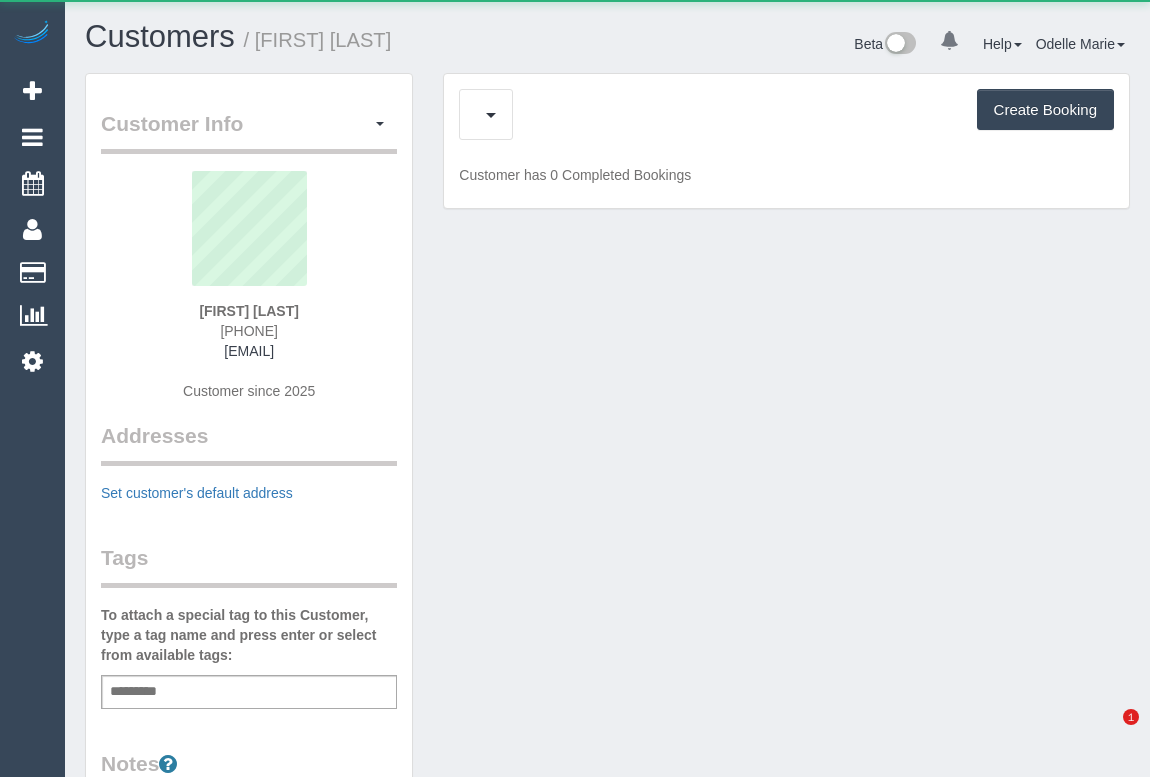 scroll, scrollTop: 0, scrollLeft: 0, axis: both 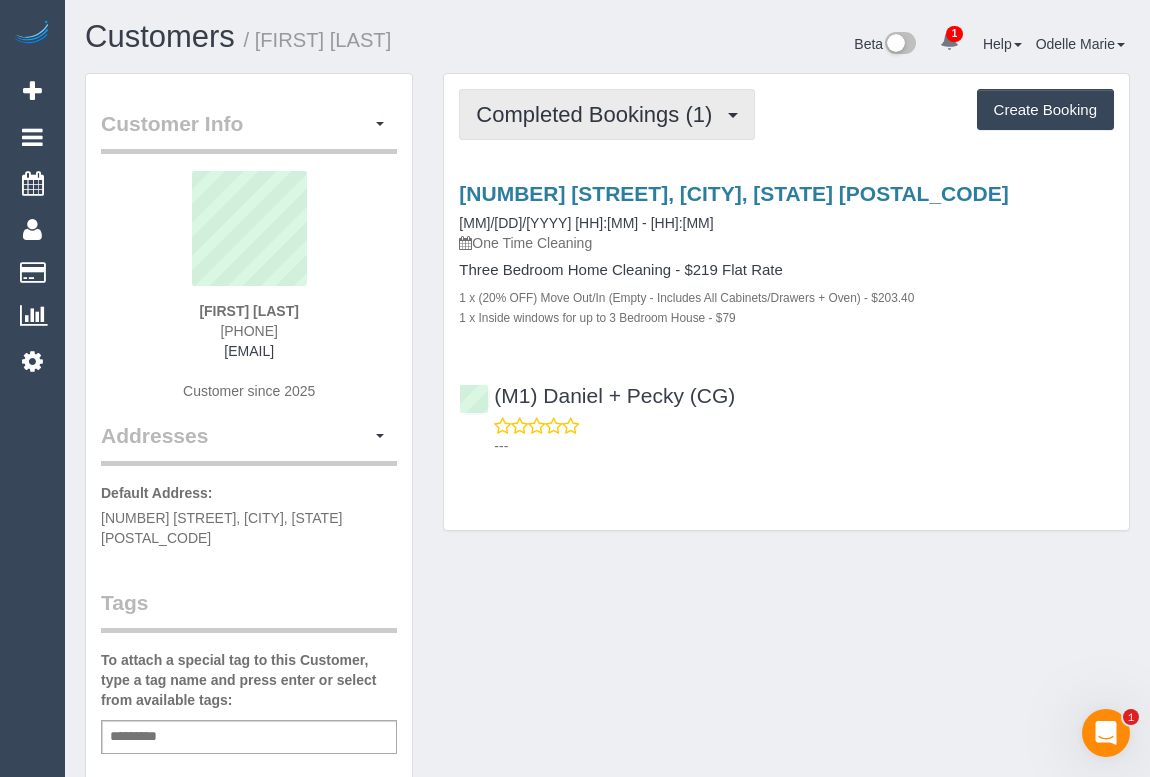 click on "Completed Bookings (1)" at bounding box center [599, 114] 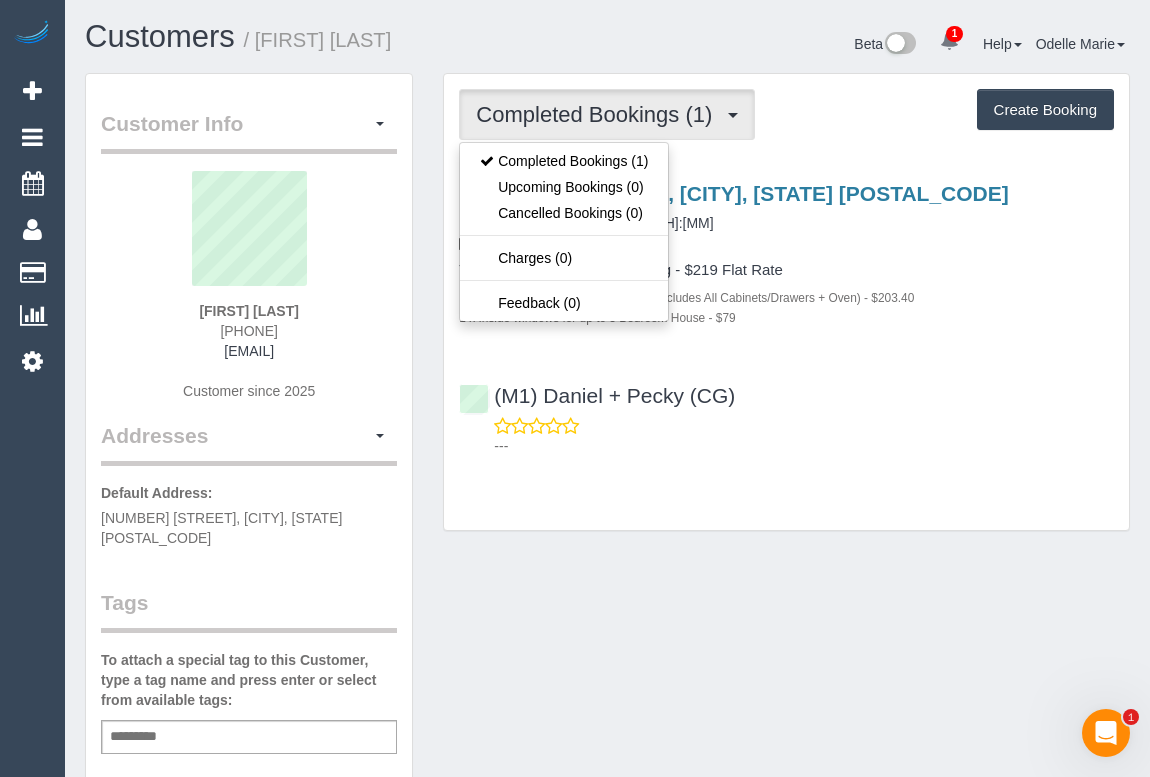 click on "1 x (20% OFF) Move Out/In (Empty - Includes All Cabinets/Drawers + Oven) - $203.40" at bounding box center (786, 297) 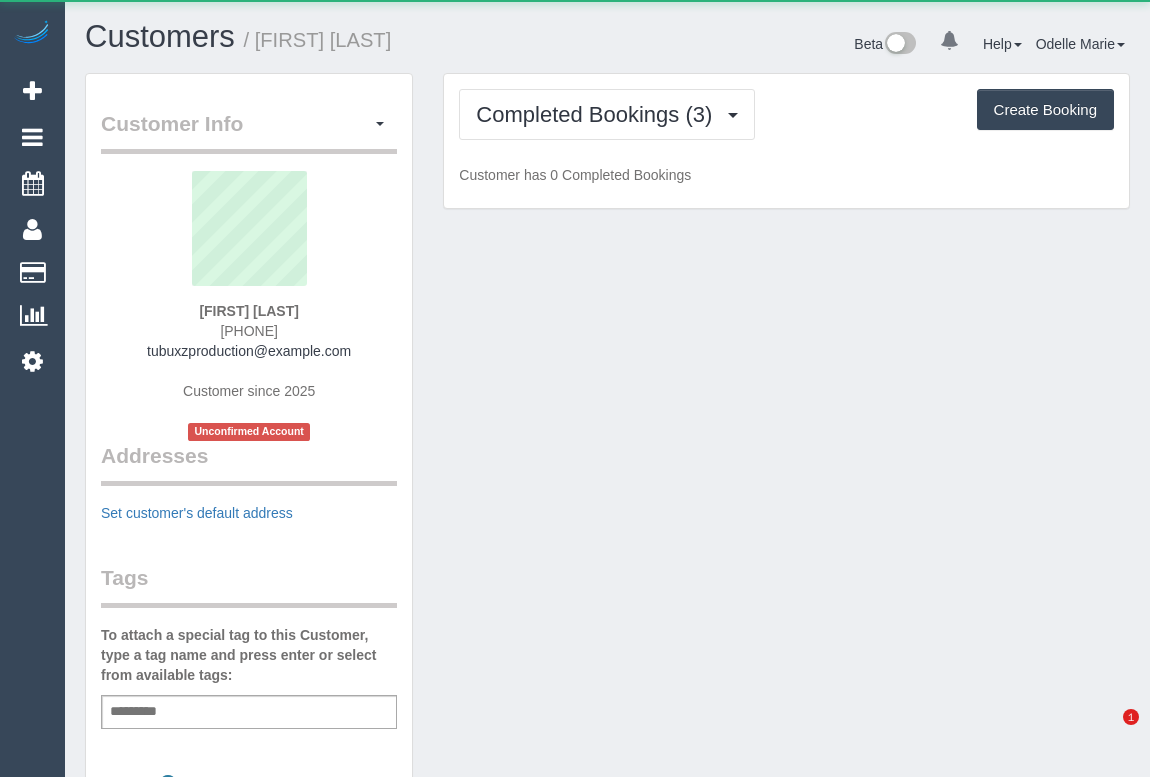 scroll, scrollTop: 0, scrollLeft: 0, axis: both 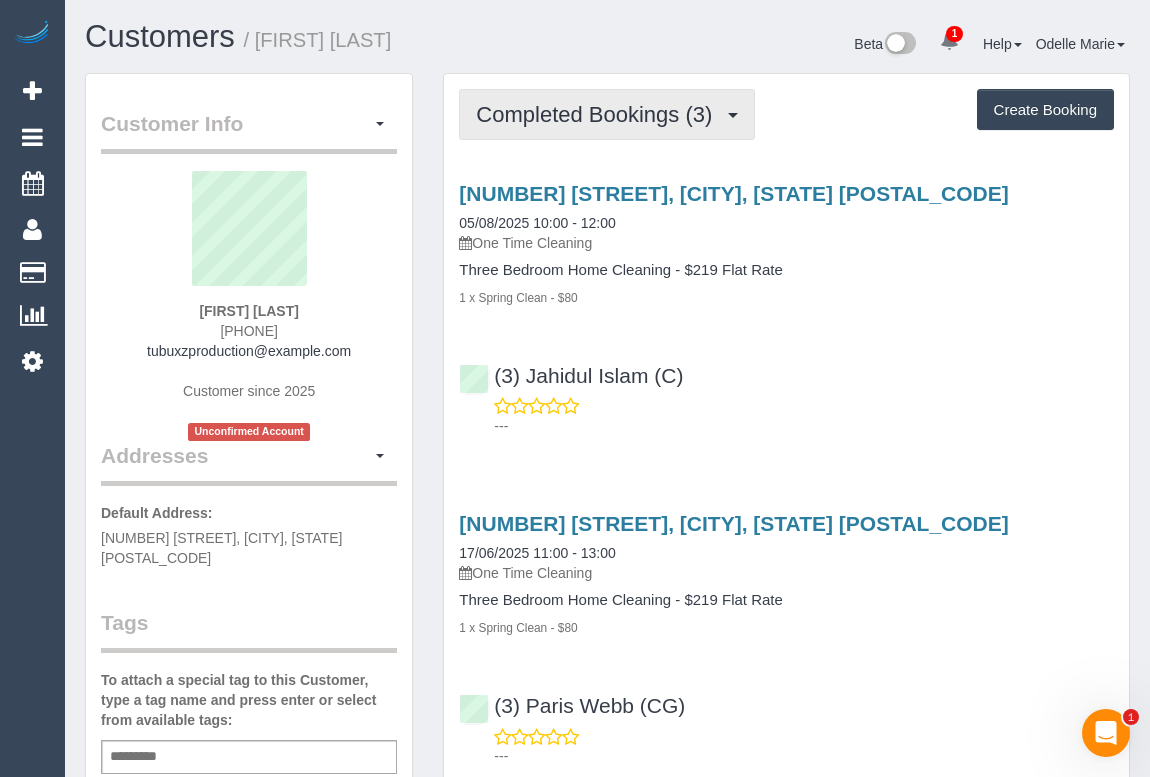 click on "Completed Bookings (3)" at bounding box center [607, 114] 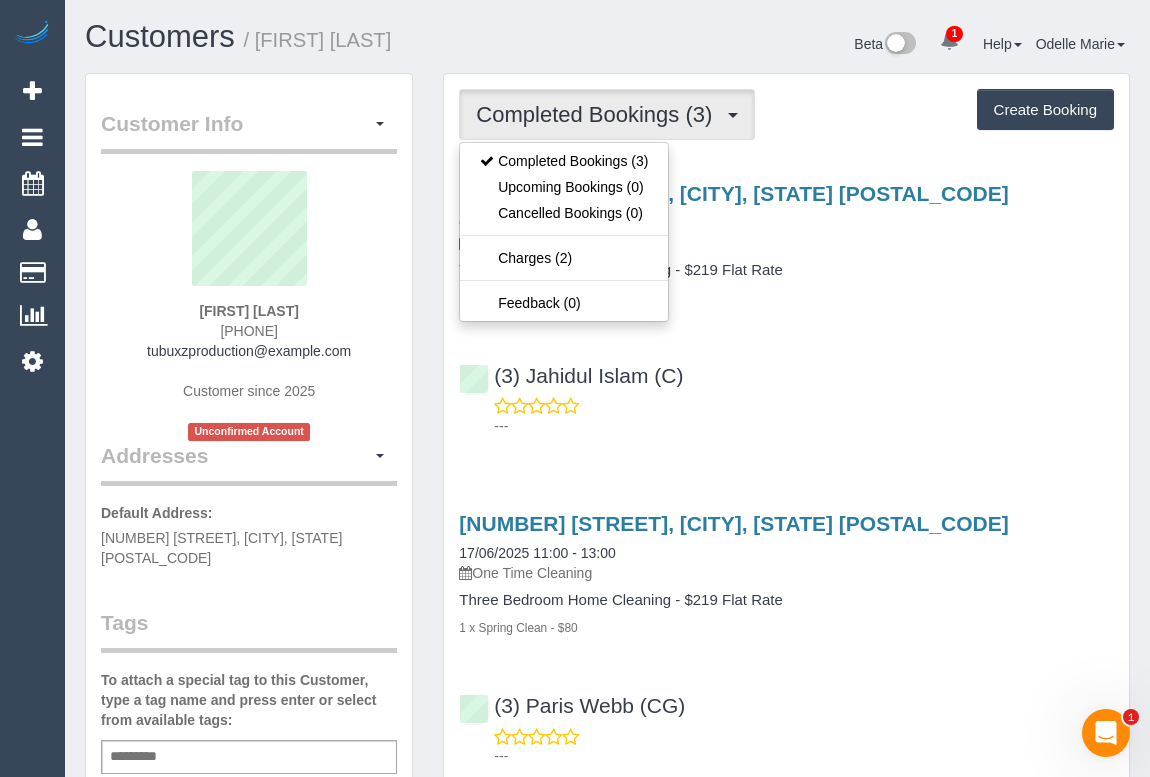 click on "25 Glastonbury Circuit, Point Cook, VIC 3030
05/08/2025 10:00 - 12:00
One Time Cleaning
Three Bedroom Home Cleaning - $219 Flat Rate
1 x Spring Clean - $80
(3) Jahidul Islam (C)
---" at bounding box center [786, 305] 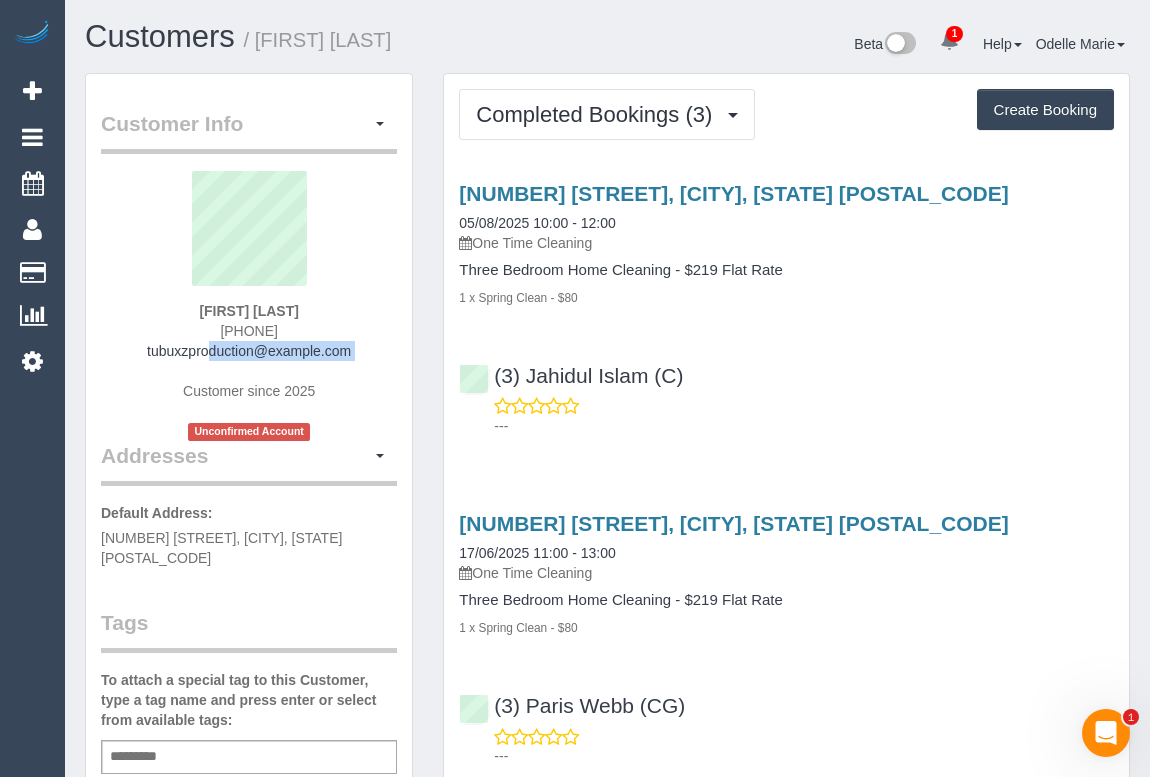 drag, startPoint x: 137, startPoint y: 355, endPoint x: 370, endPoint y: 360, distance: 233.05363 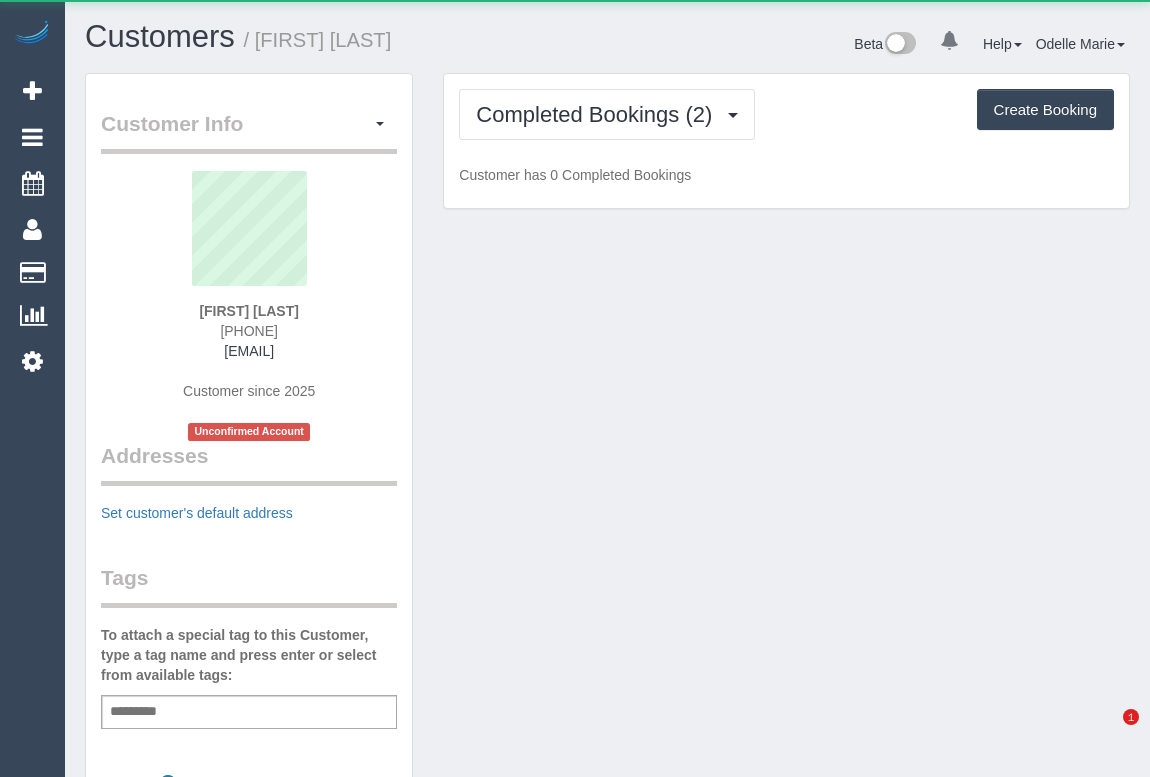 scroll, scrollTop: 0, scrollLeft: 0, axis: both 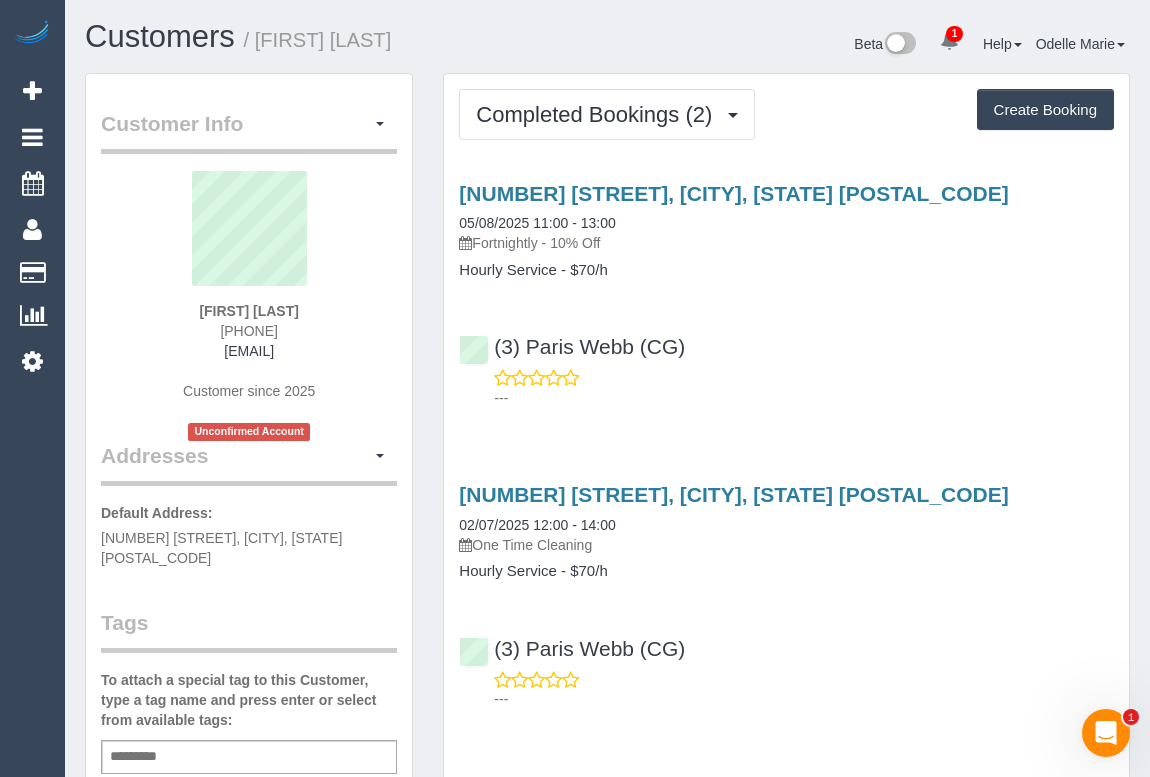 drag, startPoint x: 189, startPoint y: 328, endPoint x: 300, endPoint y: 328, distance: 111 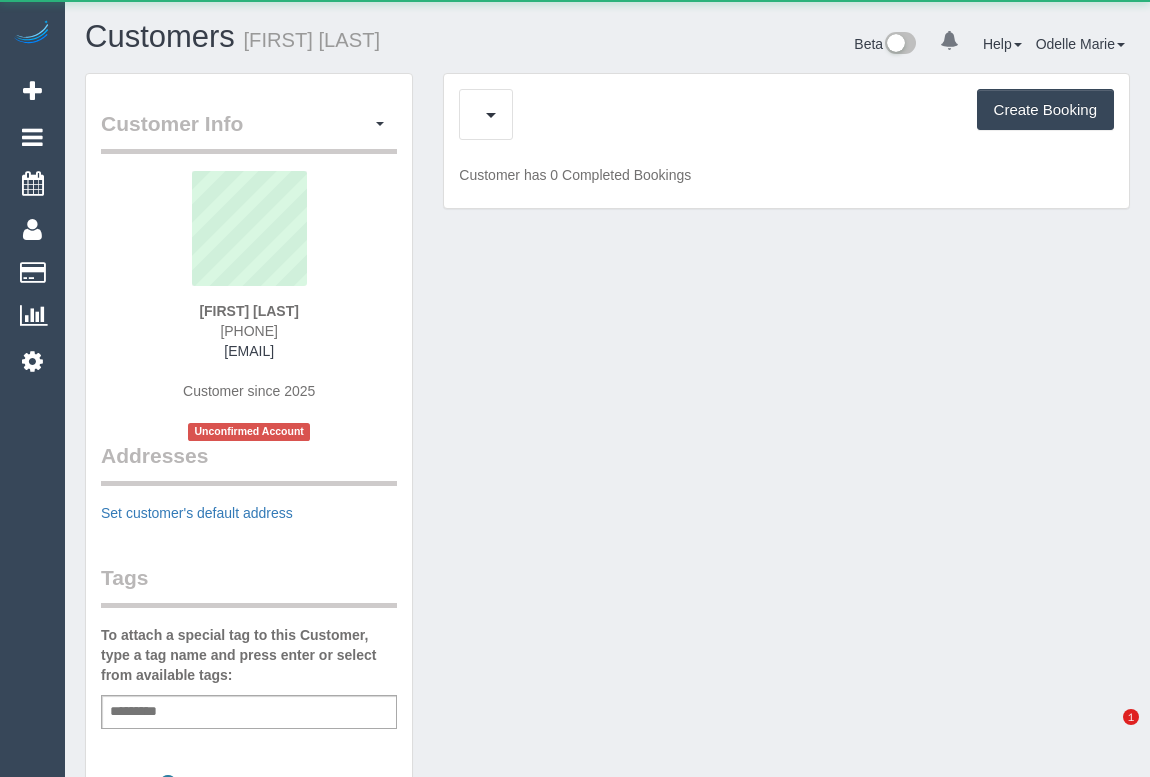 scroll, scrollTop: 0, scrollLeft: 0, axis: both 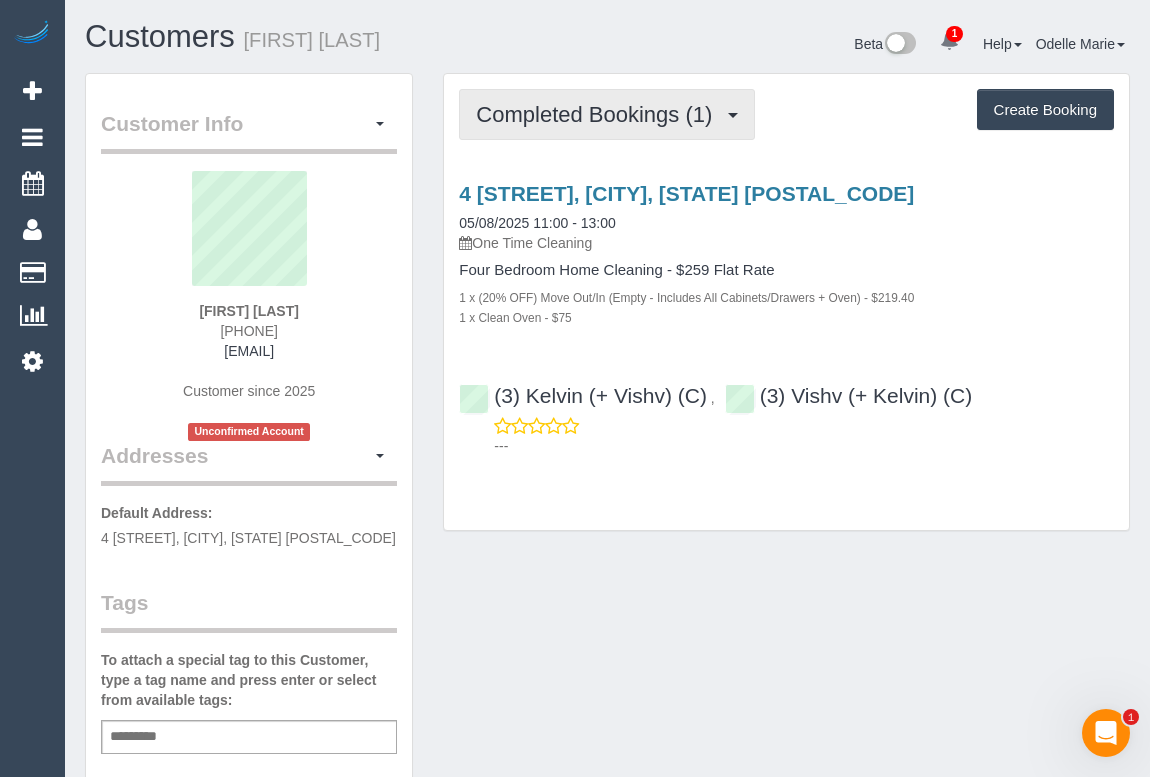 click on "Completed Bookings (1)" at bounding box center (599, 114) 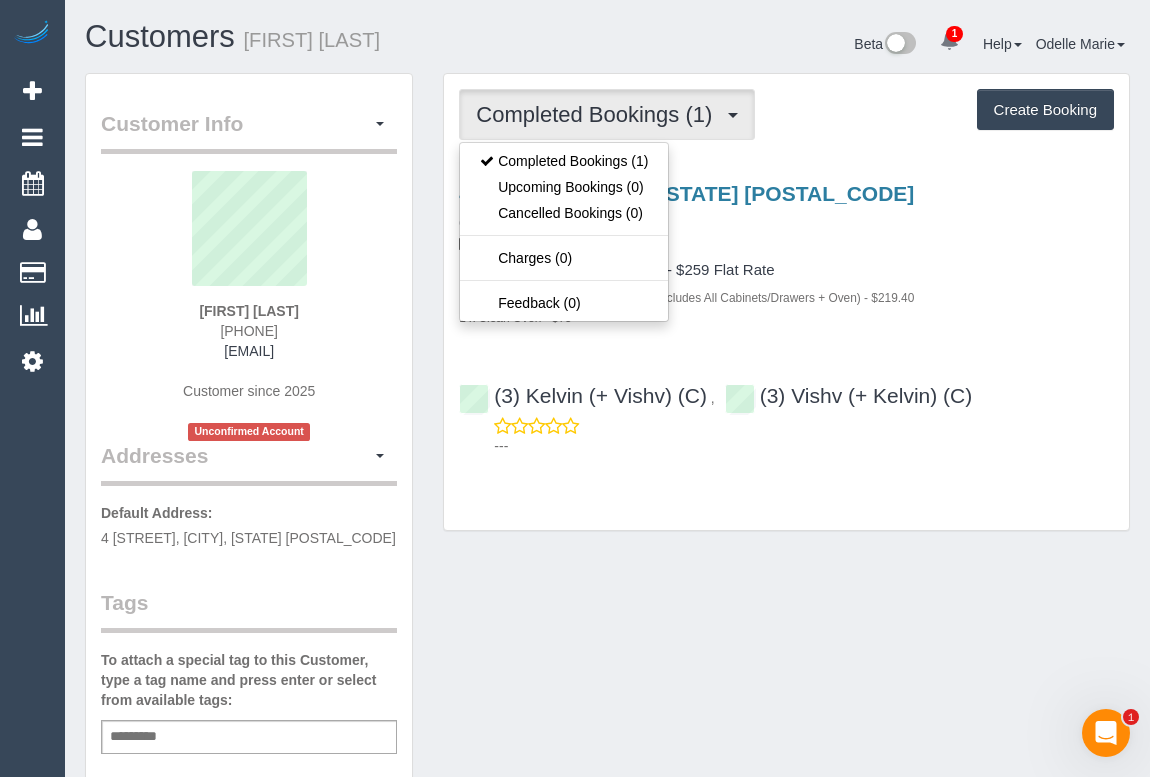 click on "4 [STREET], [CITY], [STATE] [POSTAL_CODE]
05/08/2025 11:00 - 13:00
One Time Cleaning" at bounding box center (786, 218) 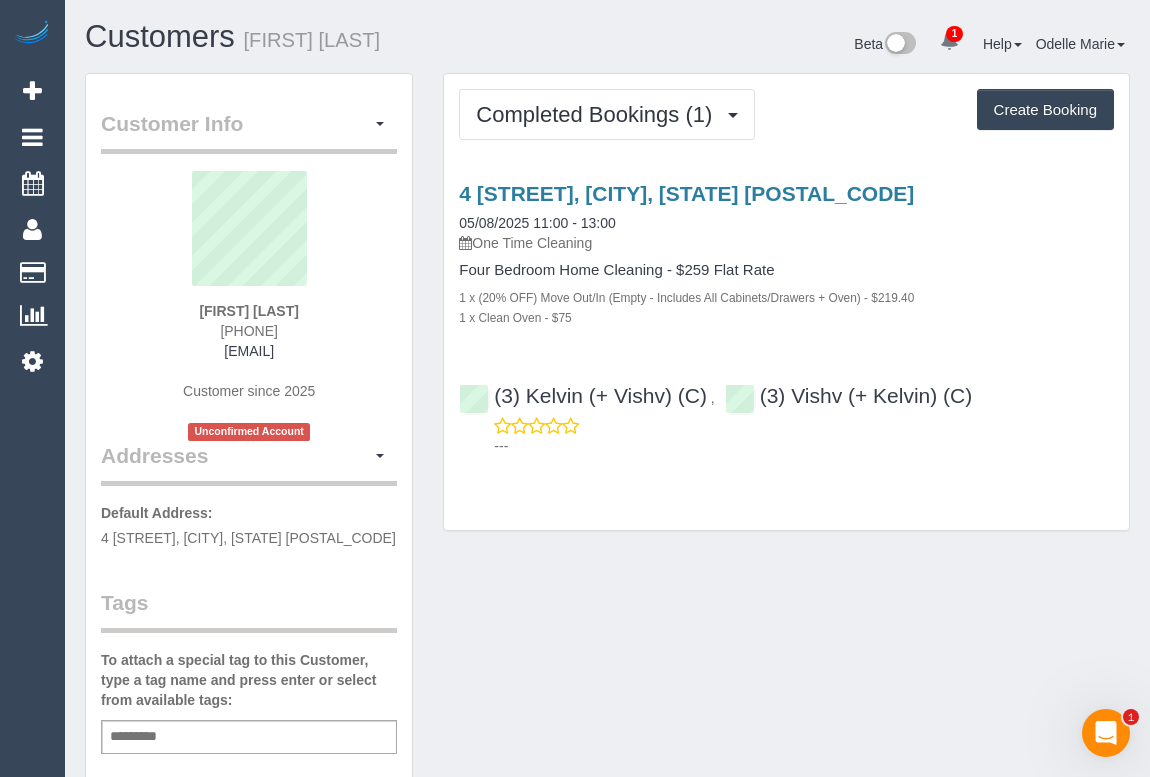 drag, startPoint x: 202, startPoint y: 328, endPoint x: 382, endPoint y: 330, distance: 180.01111 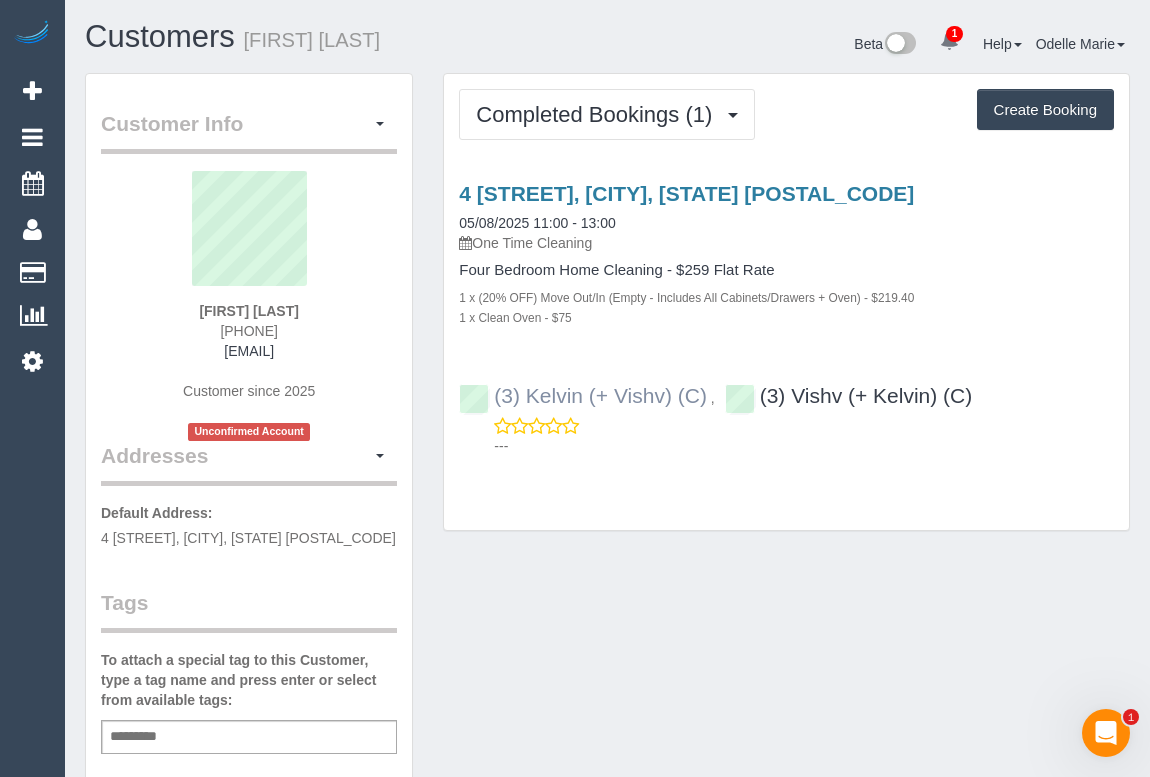 drag, startPoint x: 979, startPoint y: 386, endPoint x: 497, endPoint y: 391, distance: 482.02594 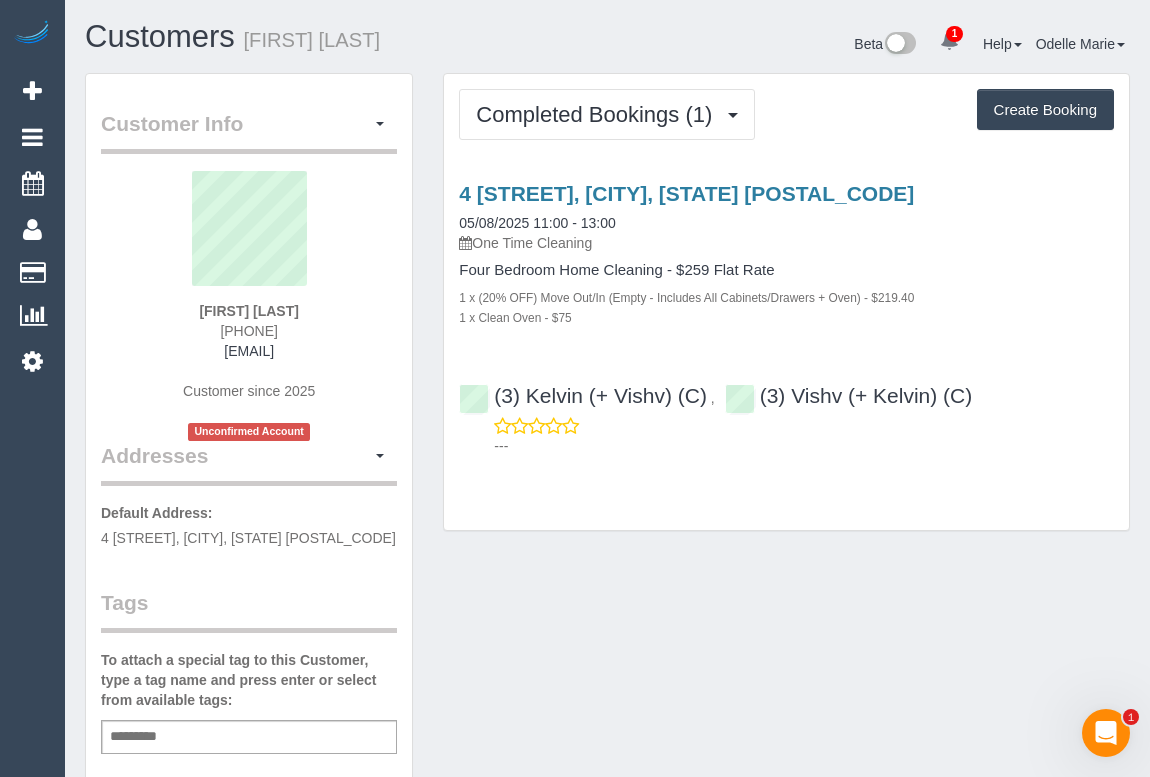 copy on "(3) Kelvin (+ Vishv) (C)
,
(3) Vishv (+ Kelvin) (C)" 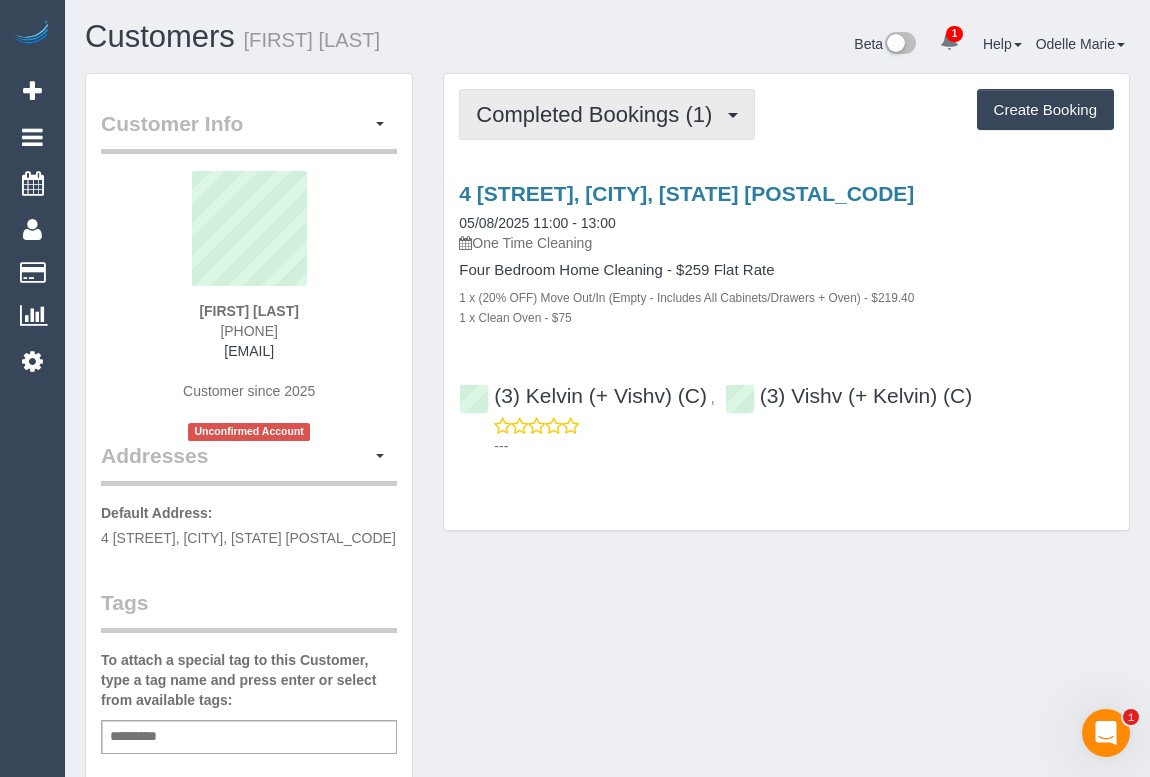click on "Completed Bookings (1)" at bounding box center (599, 114) 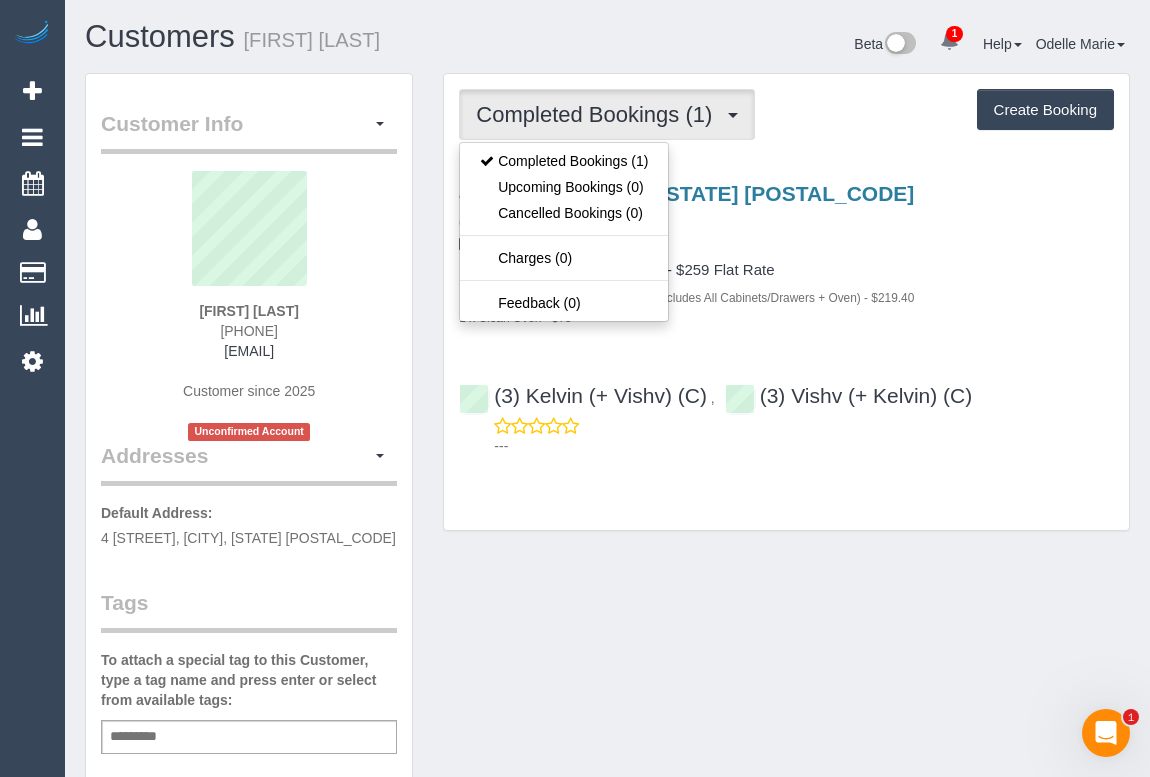 click on "1 x Clean Oven  - $75" at bounding box center [786, 317] 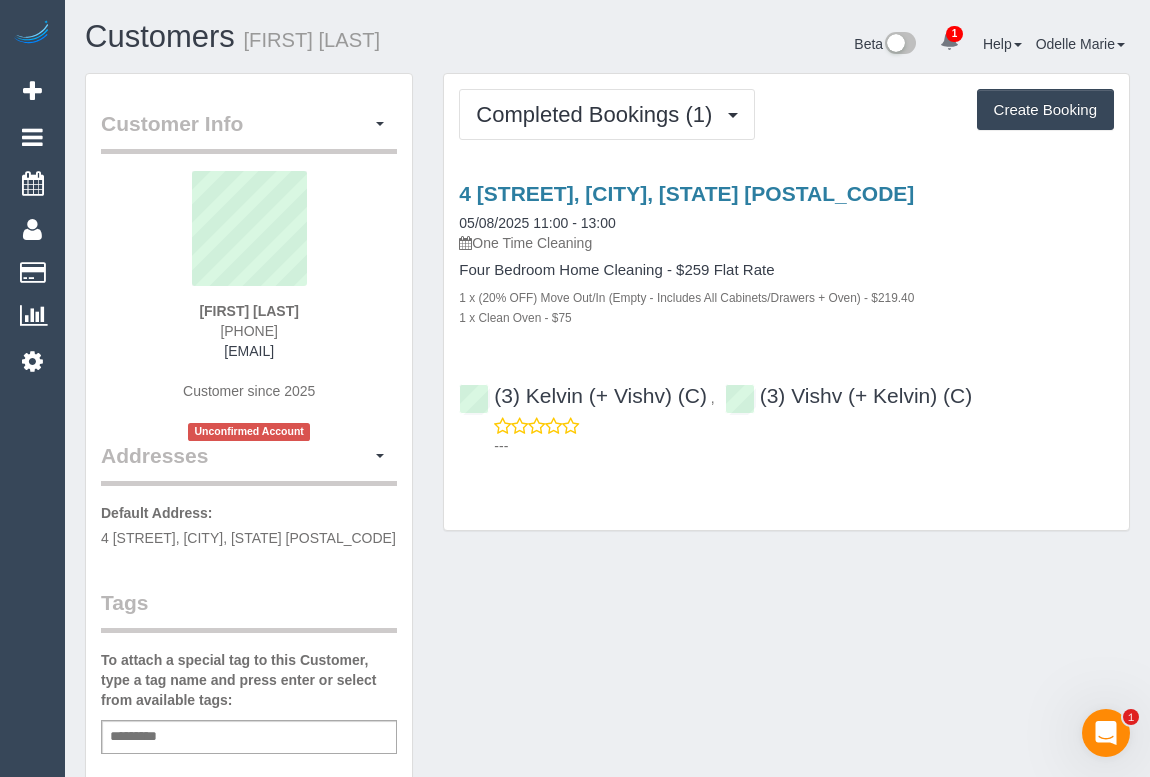 click on "Customer Info
Edit Contact Info
Send Message
Email Preferences
Special Sales Tax
View Changes
Send Confirm Account email
Block this Customer
Archive Account
Delete Account
George Ghanakas" at bounding box center (607, 753) 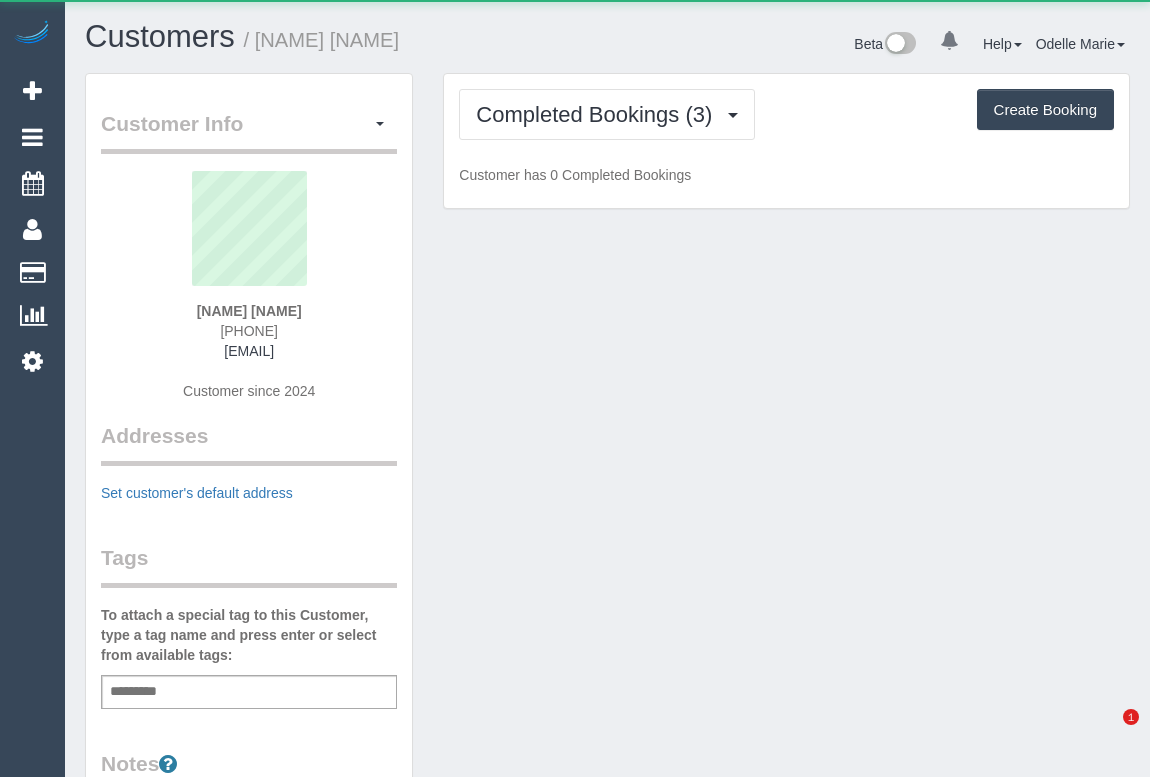 scroll, scrollTop: 0, scrollLeft: 0, axis: both 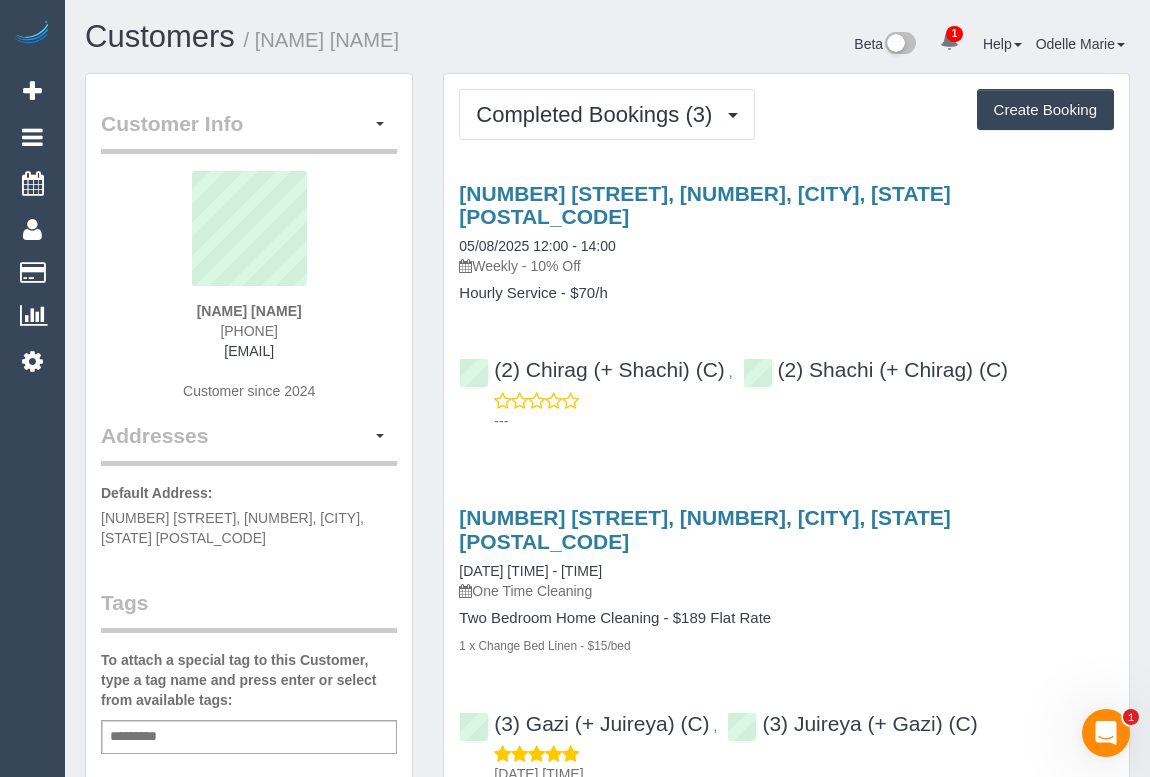 click on "Service
Feedback
[NUMBER] [STREET], [NUMBER], [CITY], [STATE] [POSTAL_CODE]
[DATE] [TIME] - [TIME]
Weekly - 10% Off
Hourly Service - $70/h
(2) [NAME] [NAME] (C)
,
(2) [NAME] [NAME] (C)
---
[NUMBER] [STREET], [NUMBER], [CITY], [STATE] [POSTAL_CODE]" at bounding box center (786, 680) 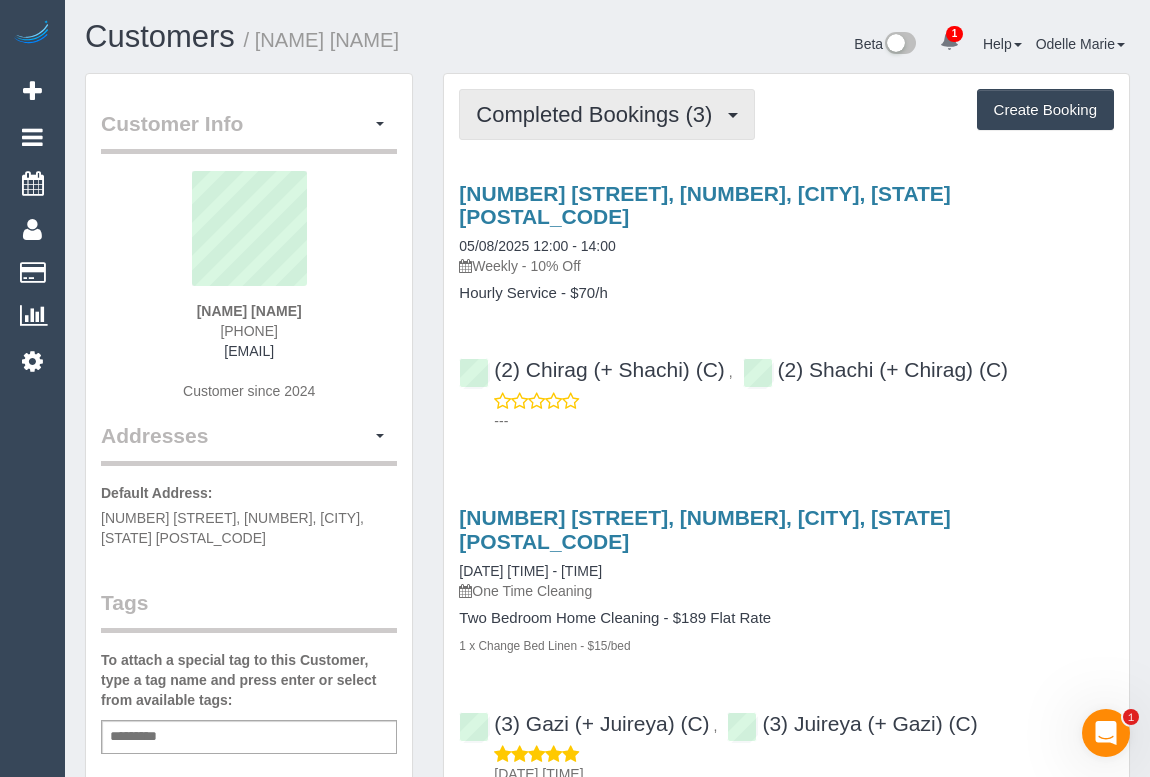 click on "Completed Bookings (3)" at bounding box center (599, 114) 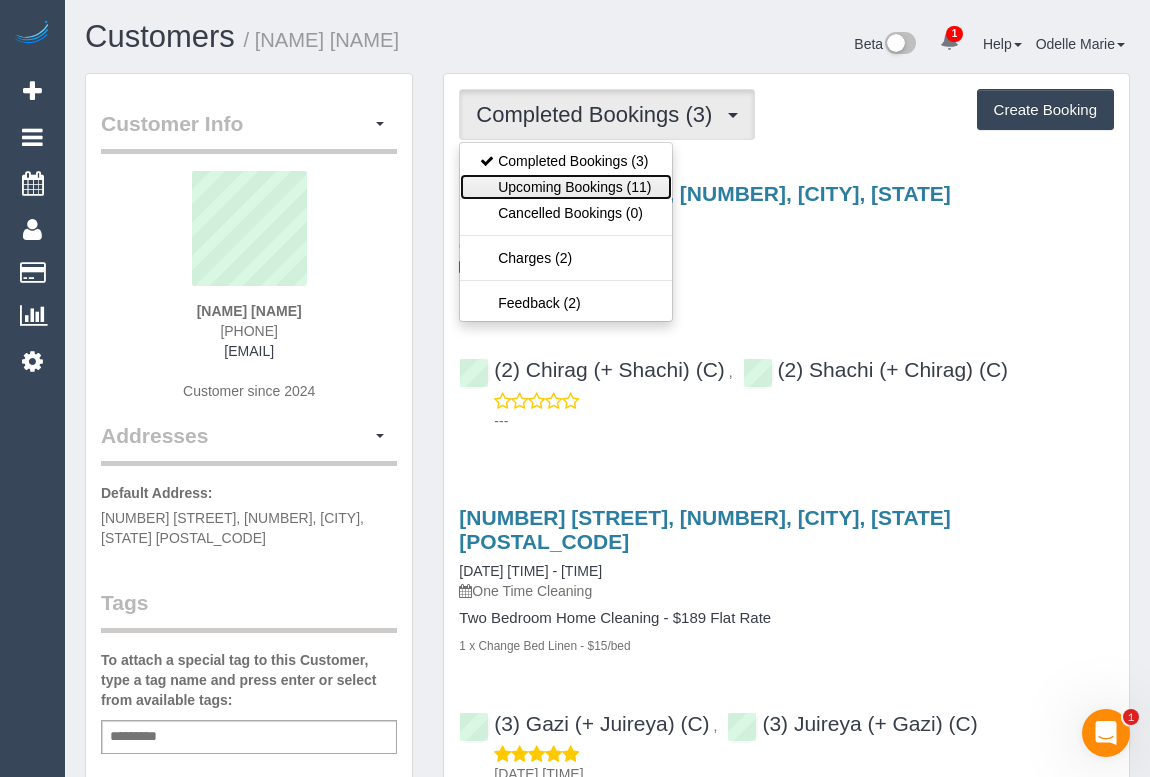 click on "Upcoming Bookings (11)" at bounding box center (565, 187) 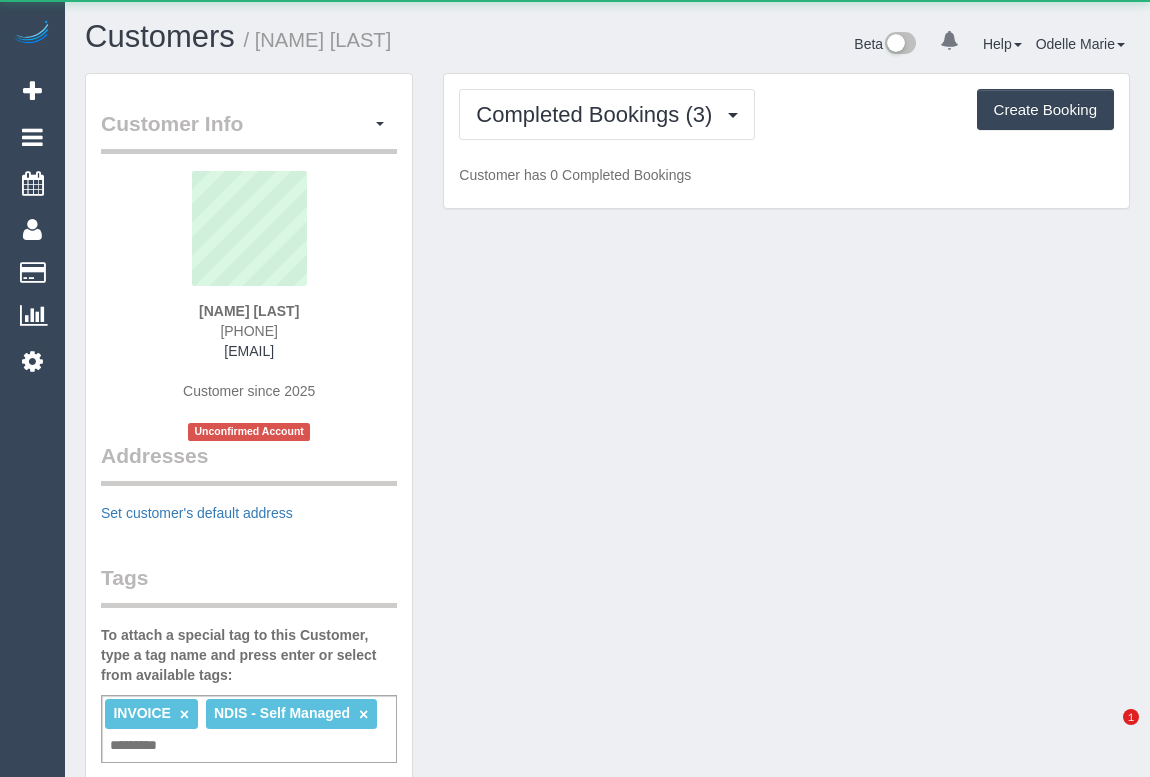 scroll, scrollTop: 0, scrollLeft: 0, axis: both 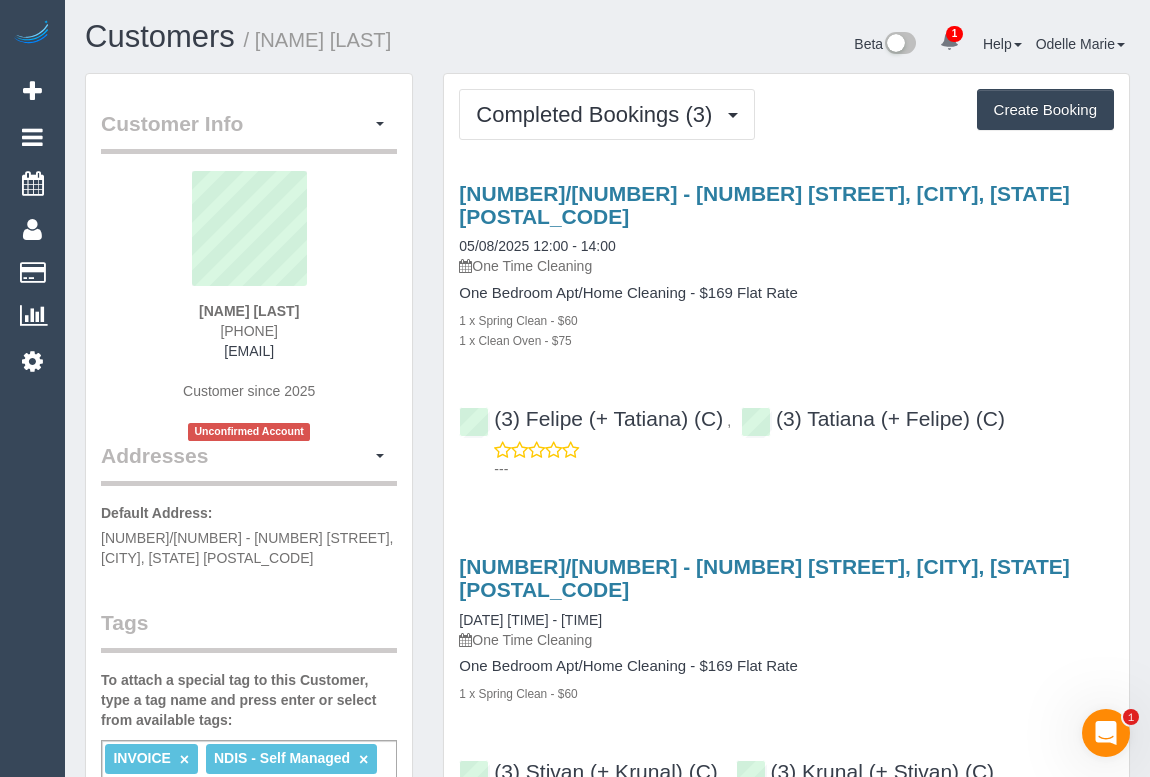 click on "1 x Clean Oven  - $75" at bounding box center [786, 340] 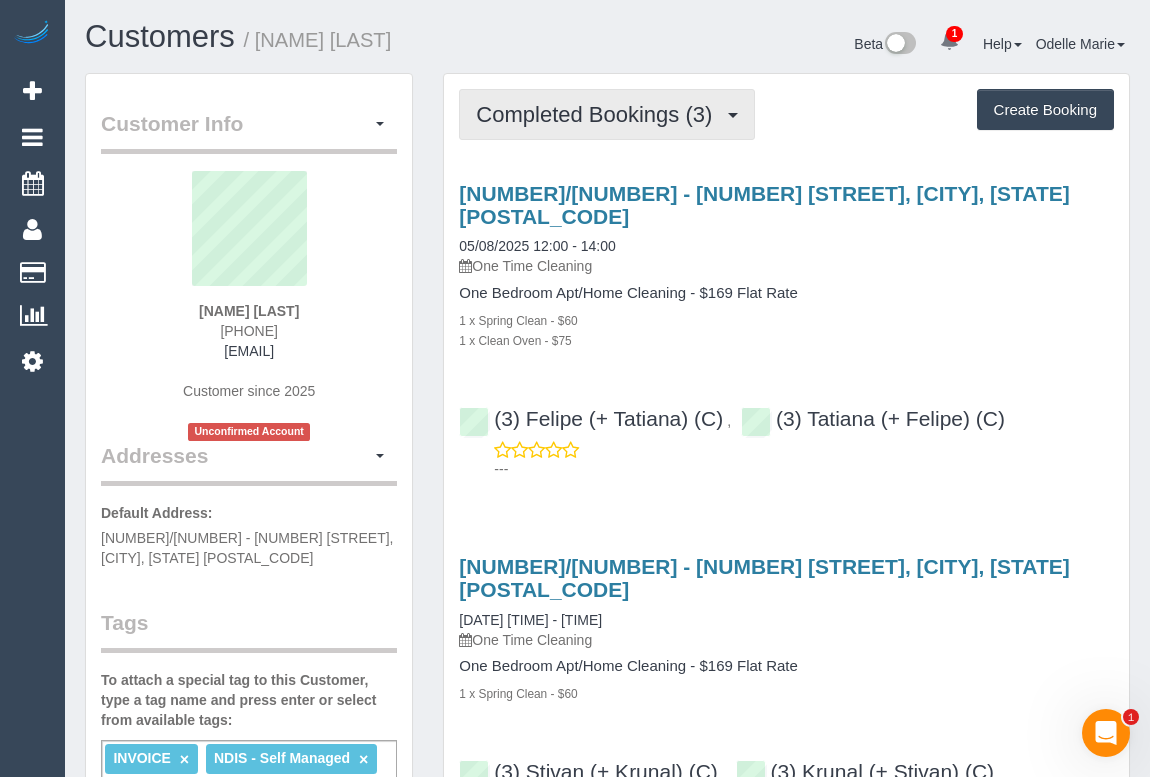 click on "Completed Bookings (3)" at bounding box center (607, 114) 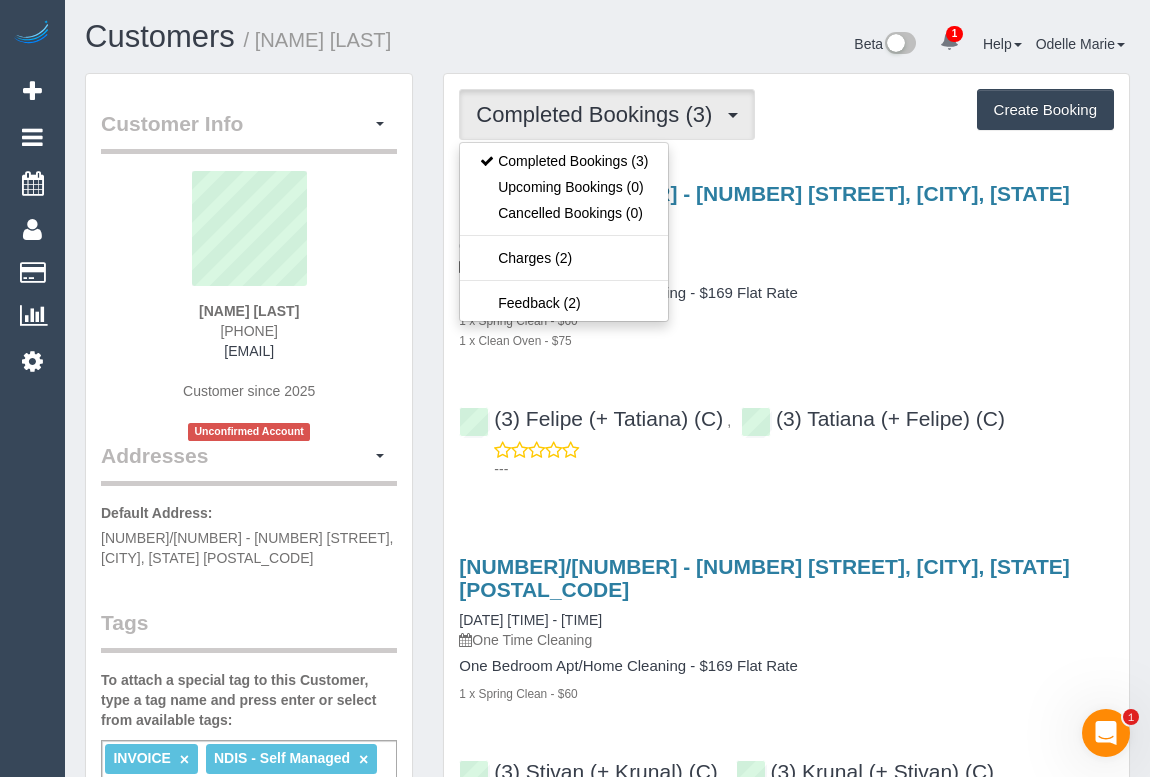 click on "One Bedroom Apt/Home Cleaning - $169 Flat Rate
1 x Spring Clean - $60
1 x Clean Oven  - $75" at bounding box center (786, 317) 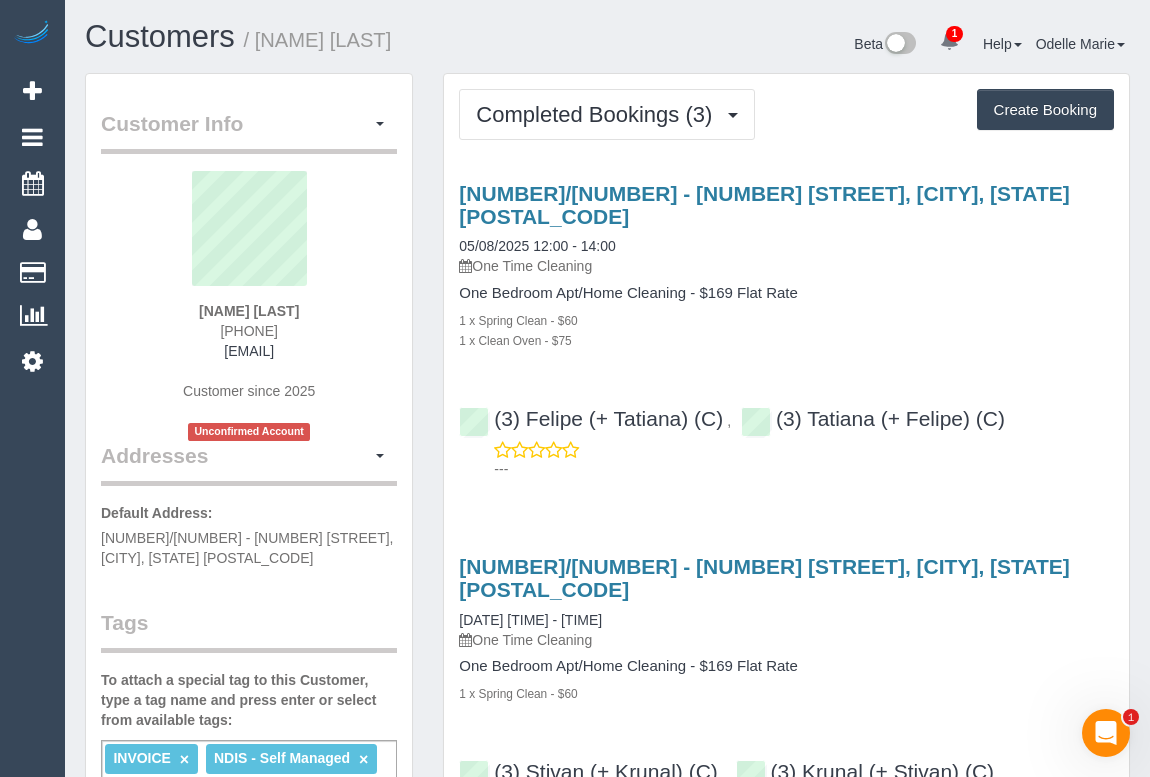 click on "1 x Clean Oven  - $75" at bounding box center (786, 340) 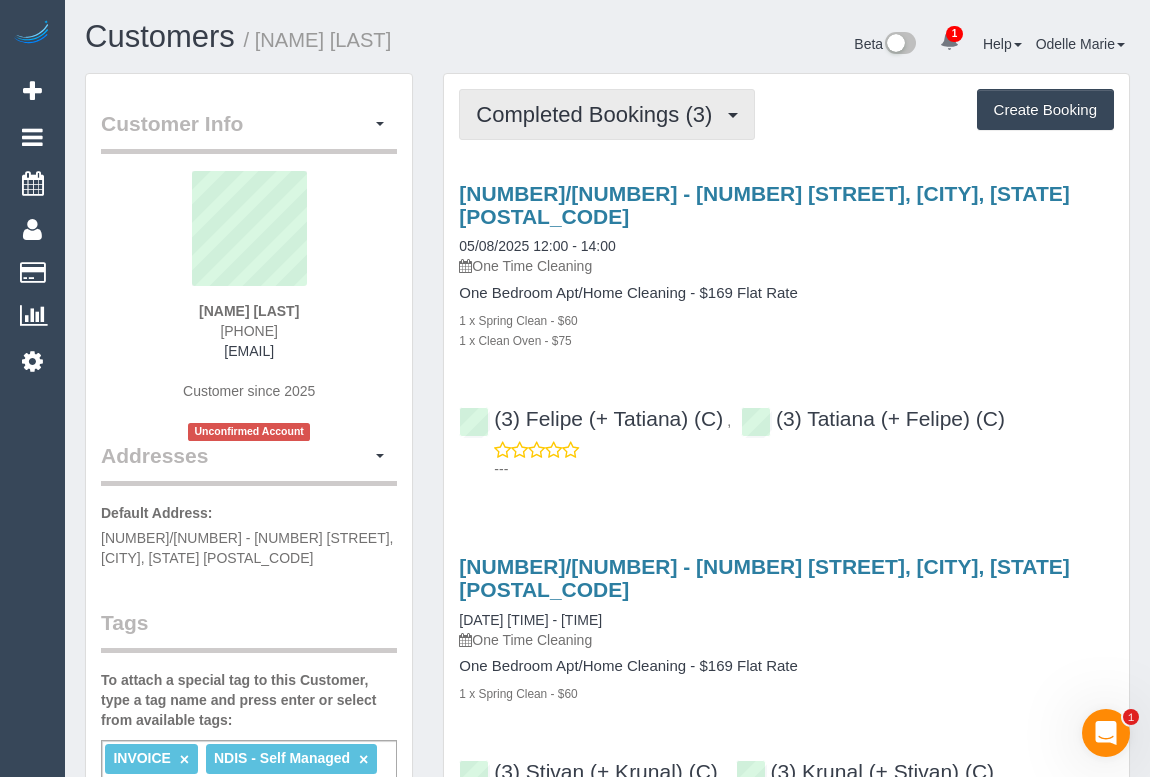 click on "Completed Bookings (3)" at bounding box center [607, 114] 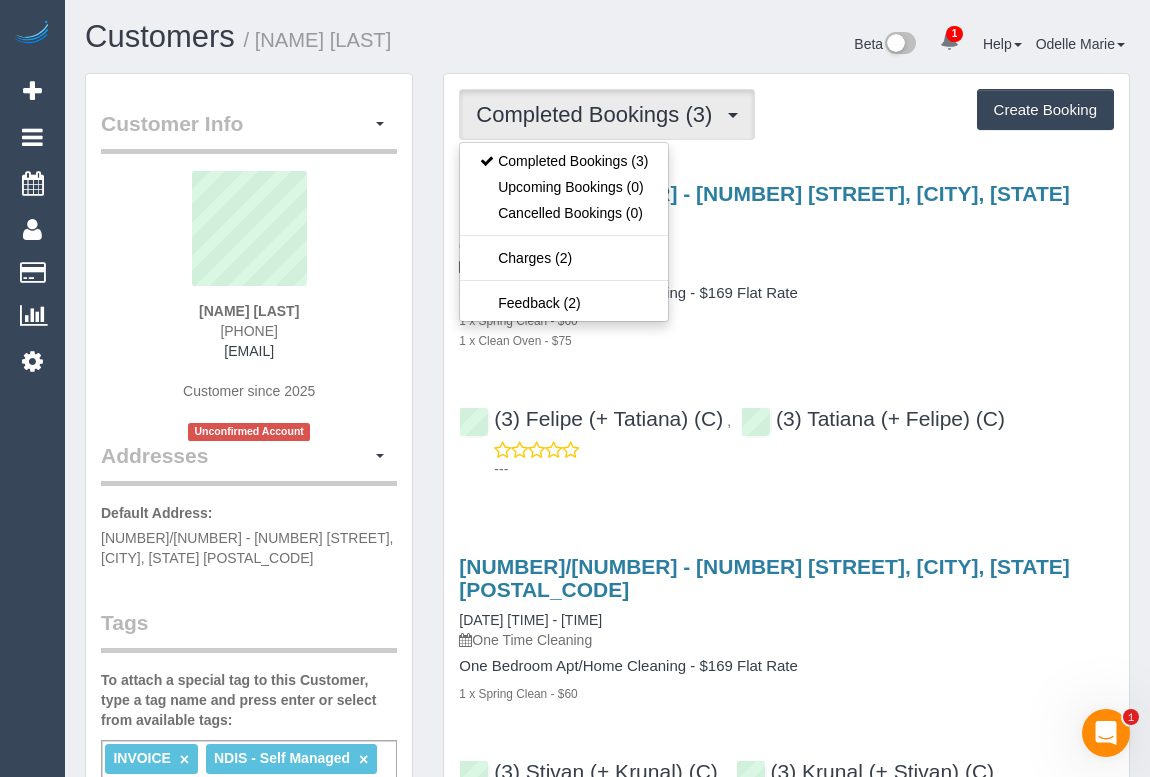 click on "One Bedroom Apt/Home Cleaning - $169 Flat Rate" at bounding box center [786, 293] 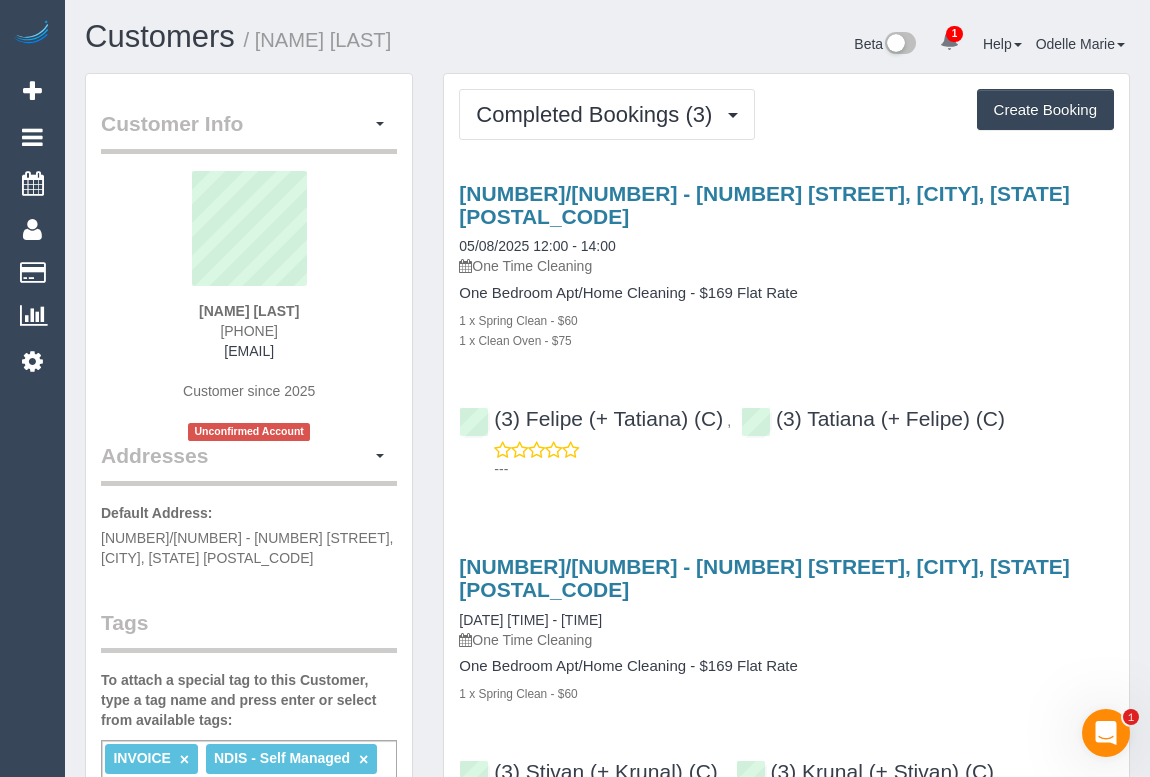 click on "[NUMBER]/[NUMBER] - [NUMBER] [STREET], [CITY], [STATE] [POSTAL_CODE]
[DATE] [TIME] - [TIME]
One Time Cleaning" at bounding box center [786, 602] 